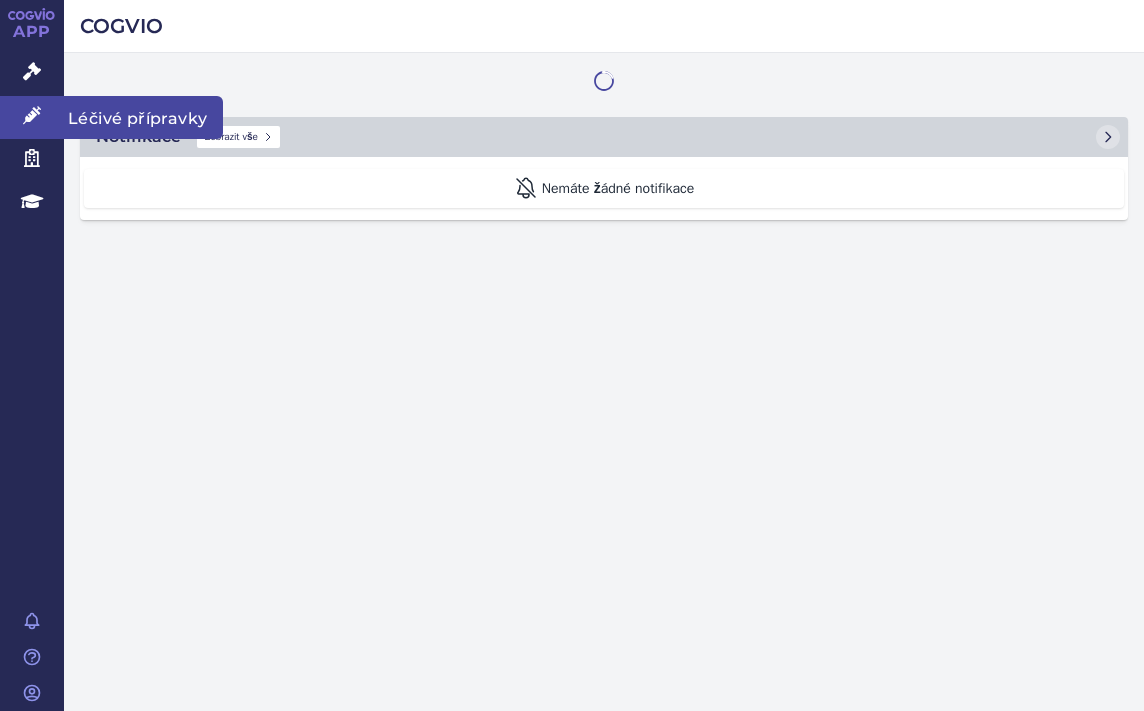 scroll, scrollTop: 0, scrollLeft: 0, axis: both 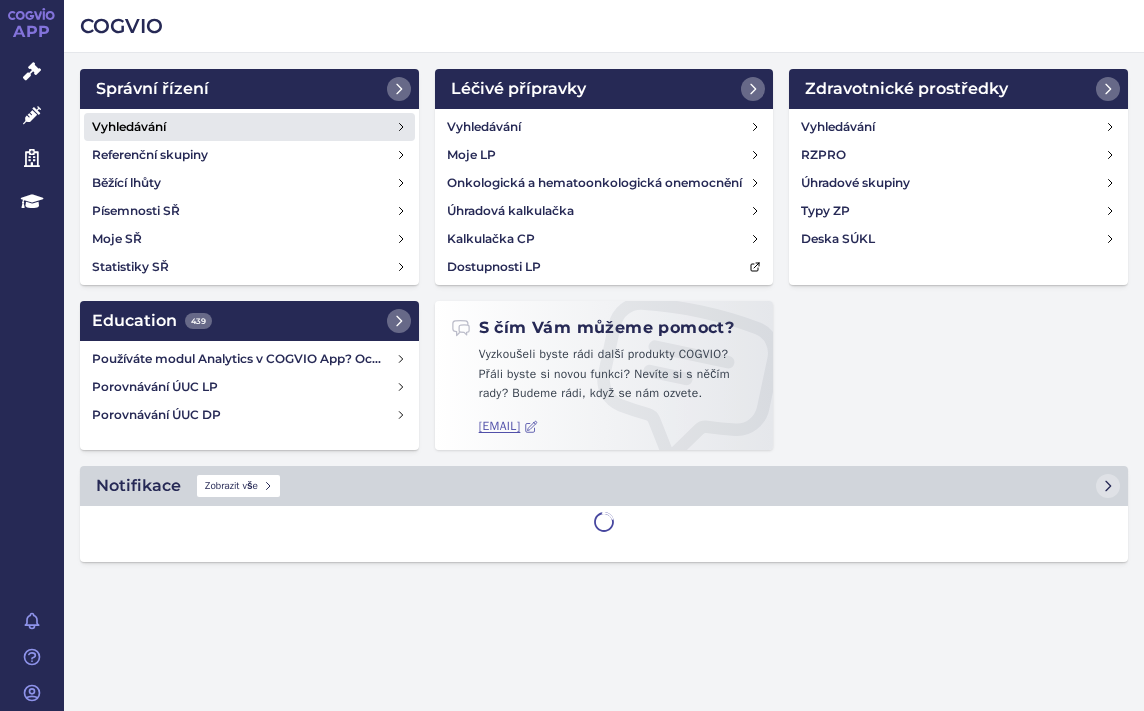 click on "Vyhledávání" at bounding box center (249, 127) 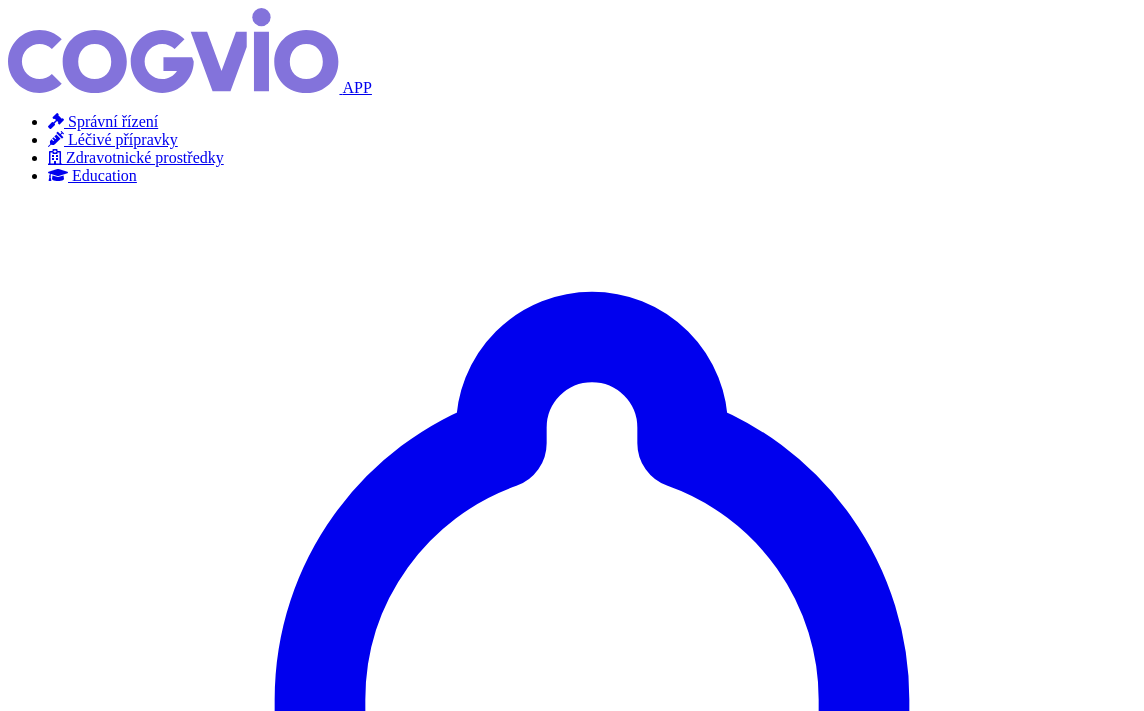 scroll, scrollTop: 0, scrollLeft: 0, axis: both 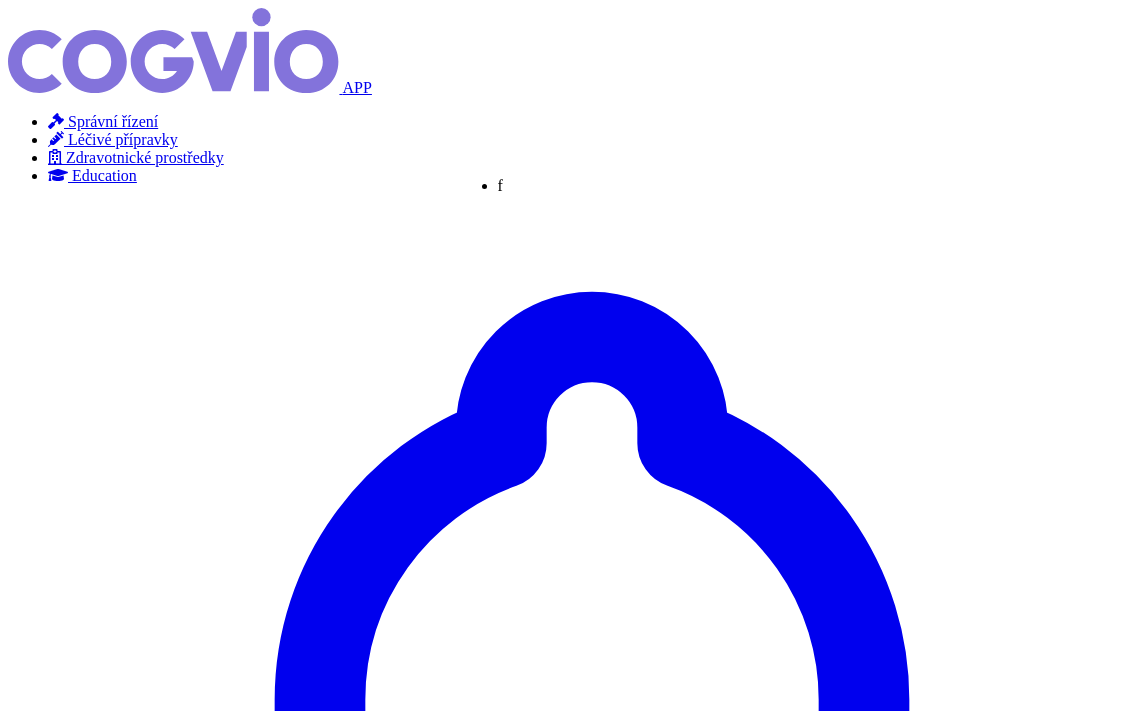 type on "fa" 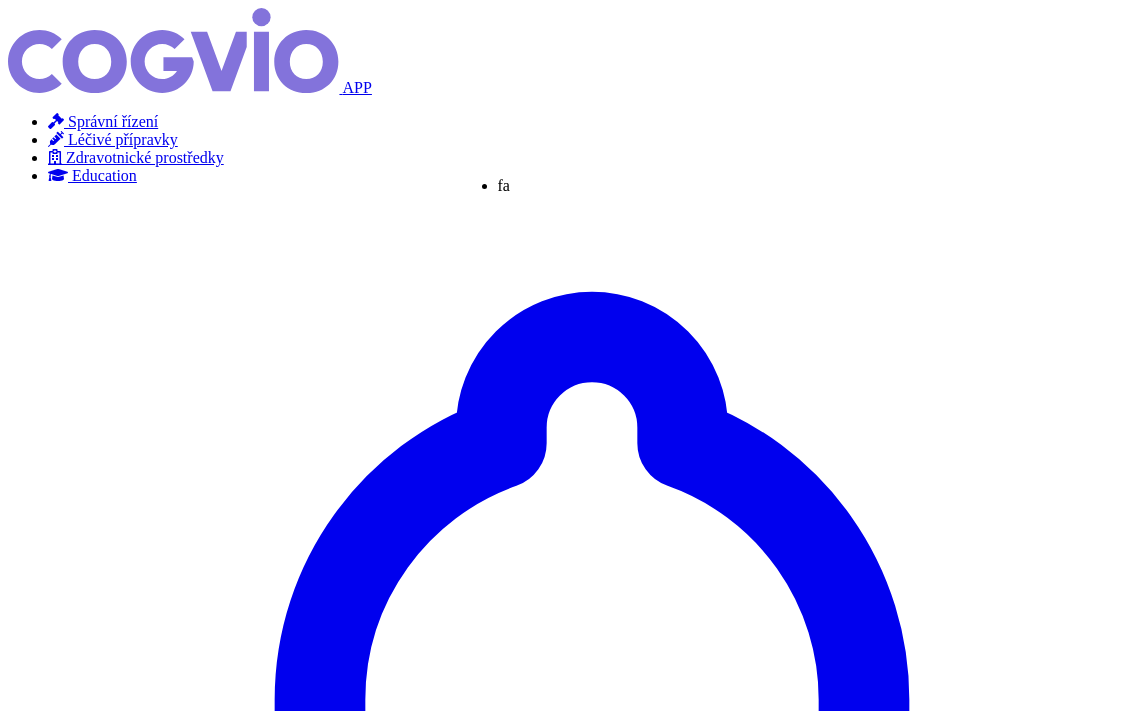 type on "fab" 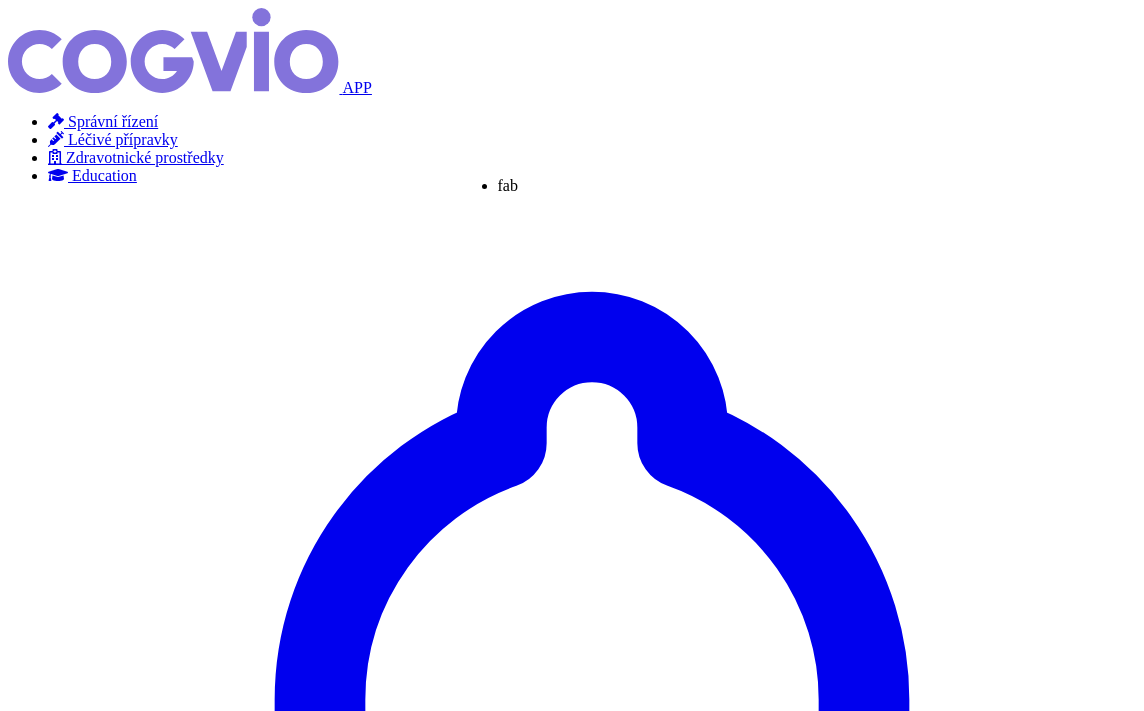 type on "fabg" 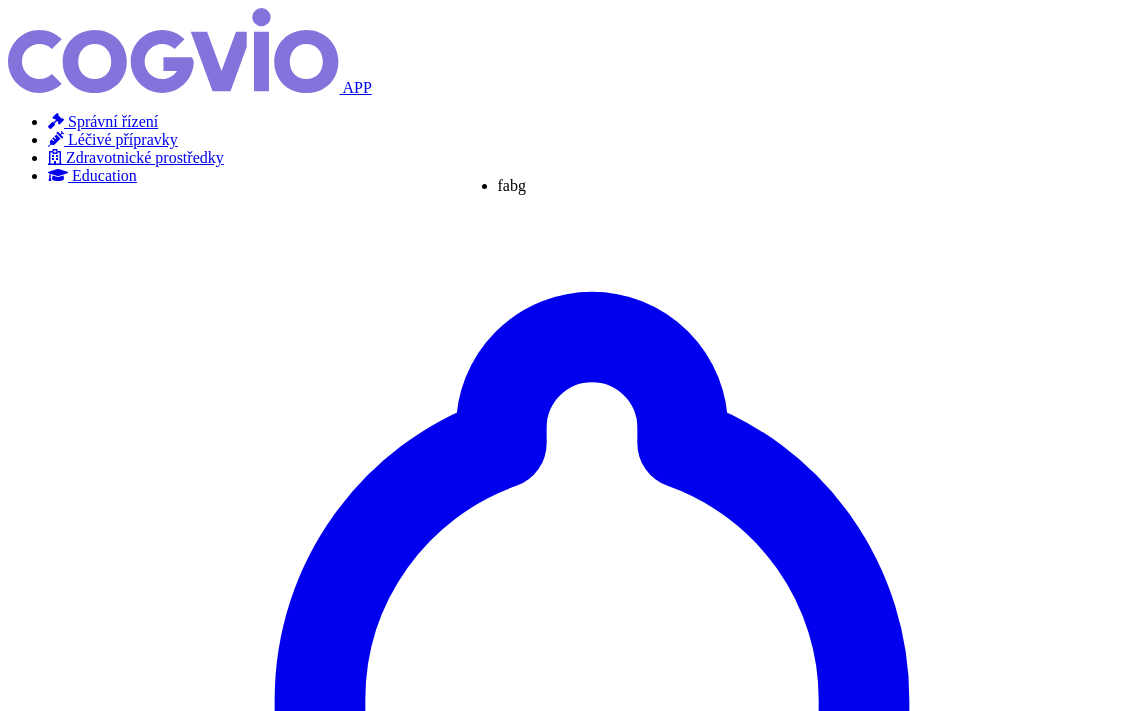 type on "fab" 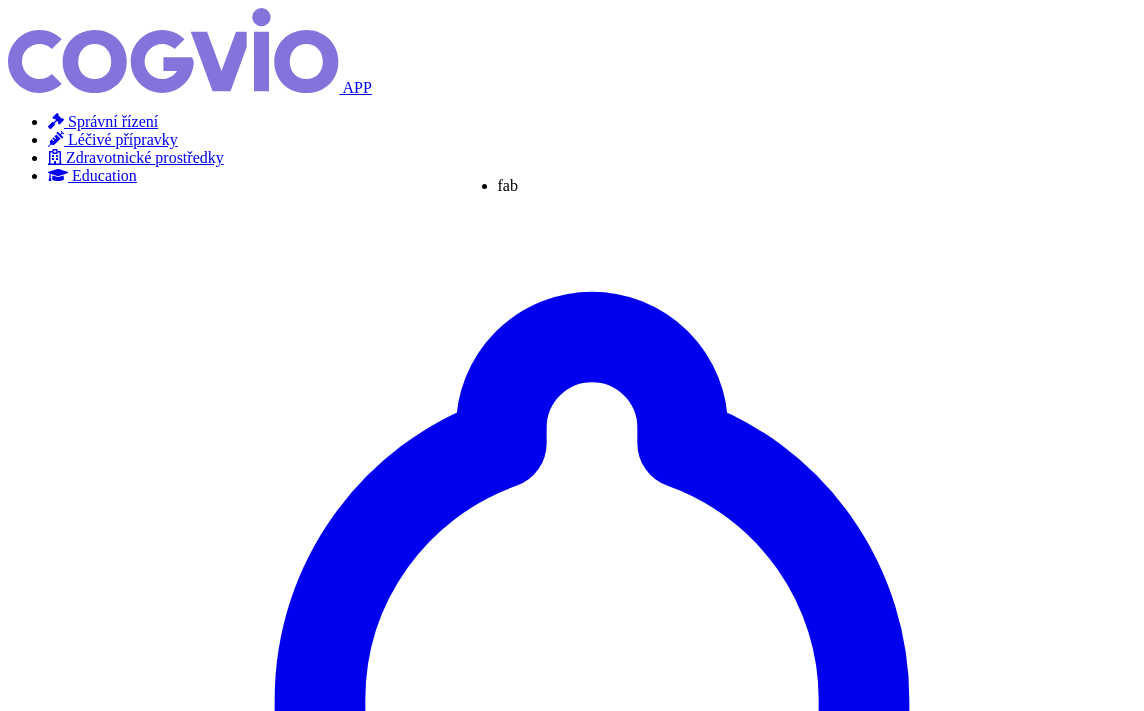 type on "fabh" 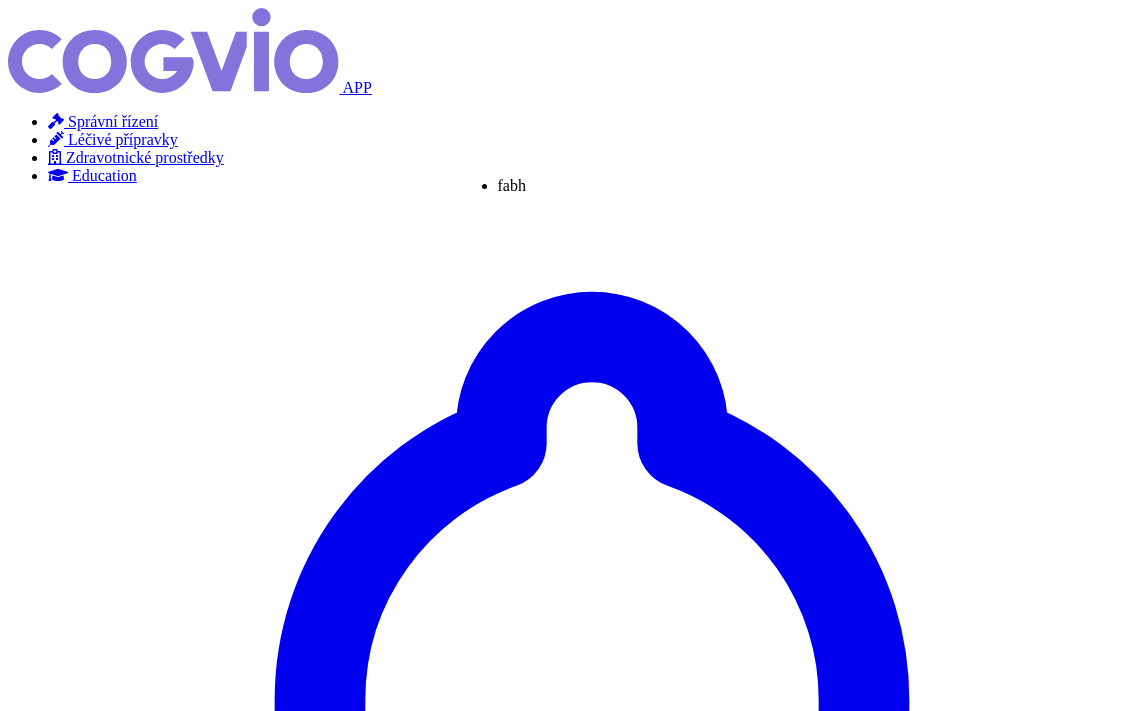 type on "fabha" 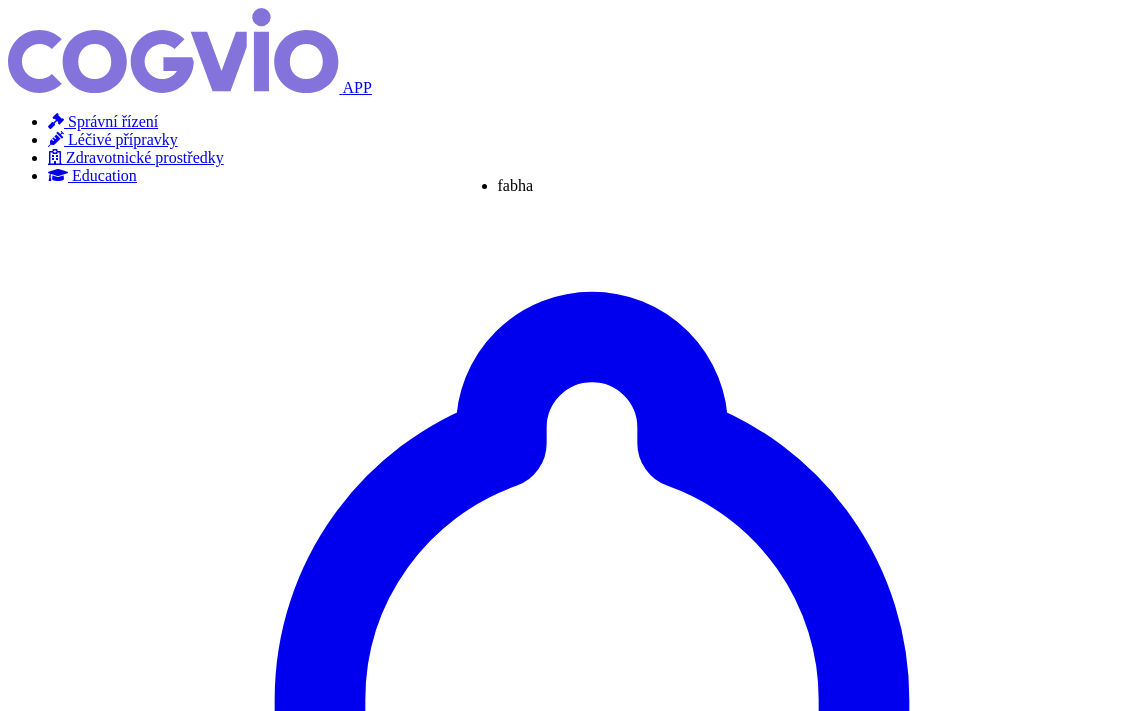 type on "fabhal" 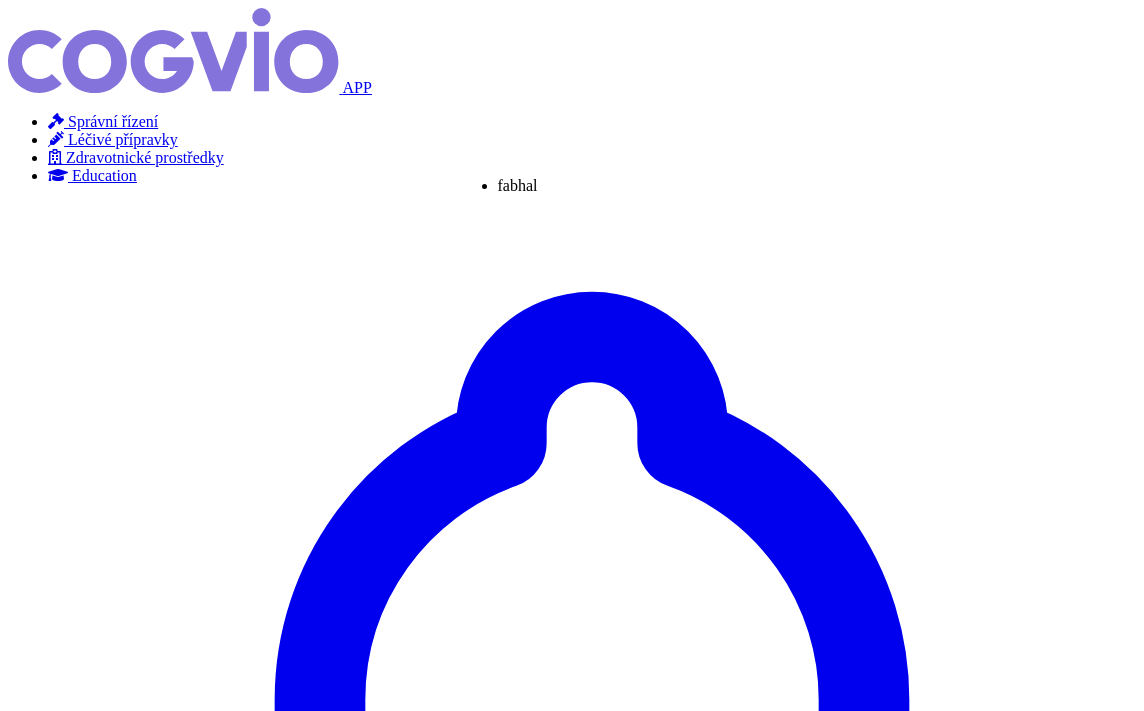 type on "fabhalta" 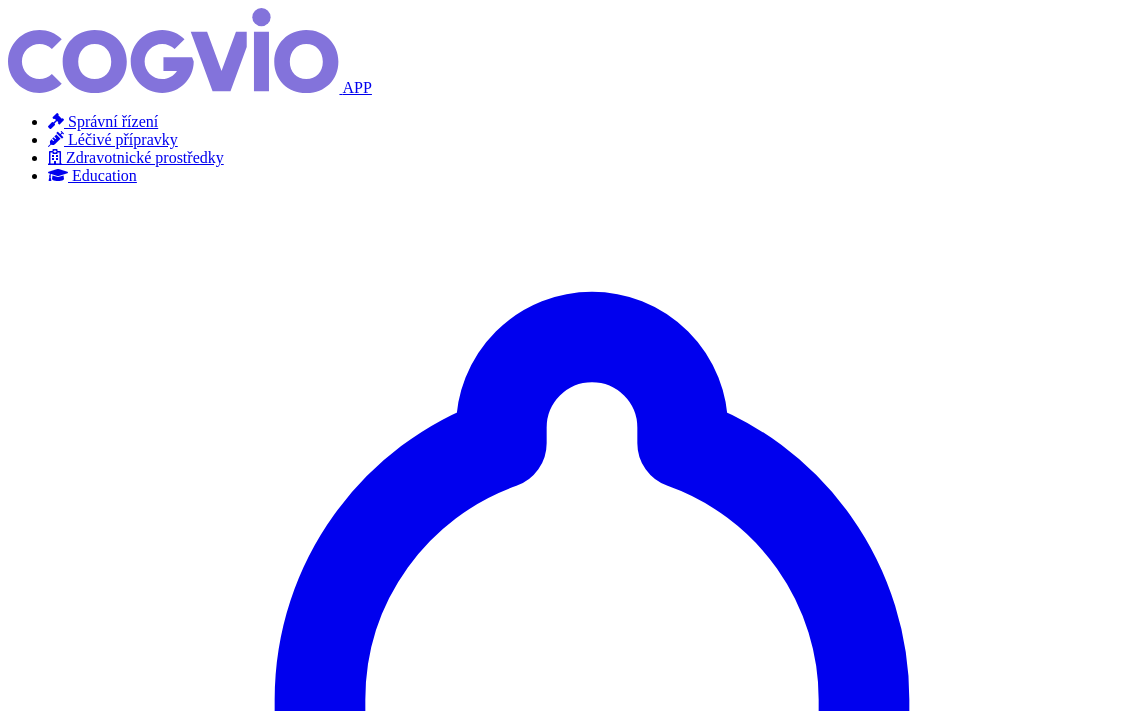click on "Hledat" at bounding box center [35, 4013] 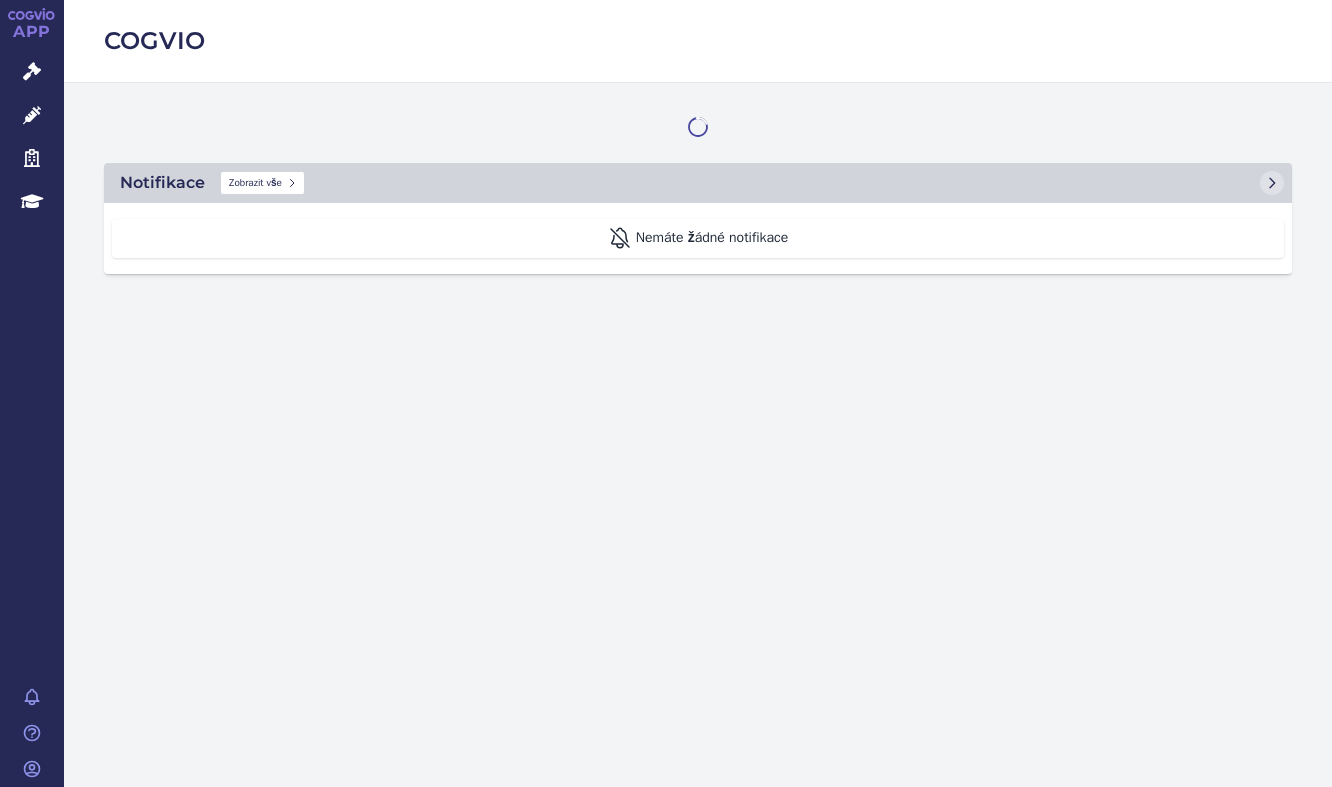 scroll, scrollTop: 0, scrollLeft: 0, axis: both 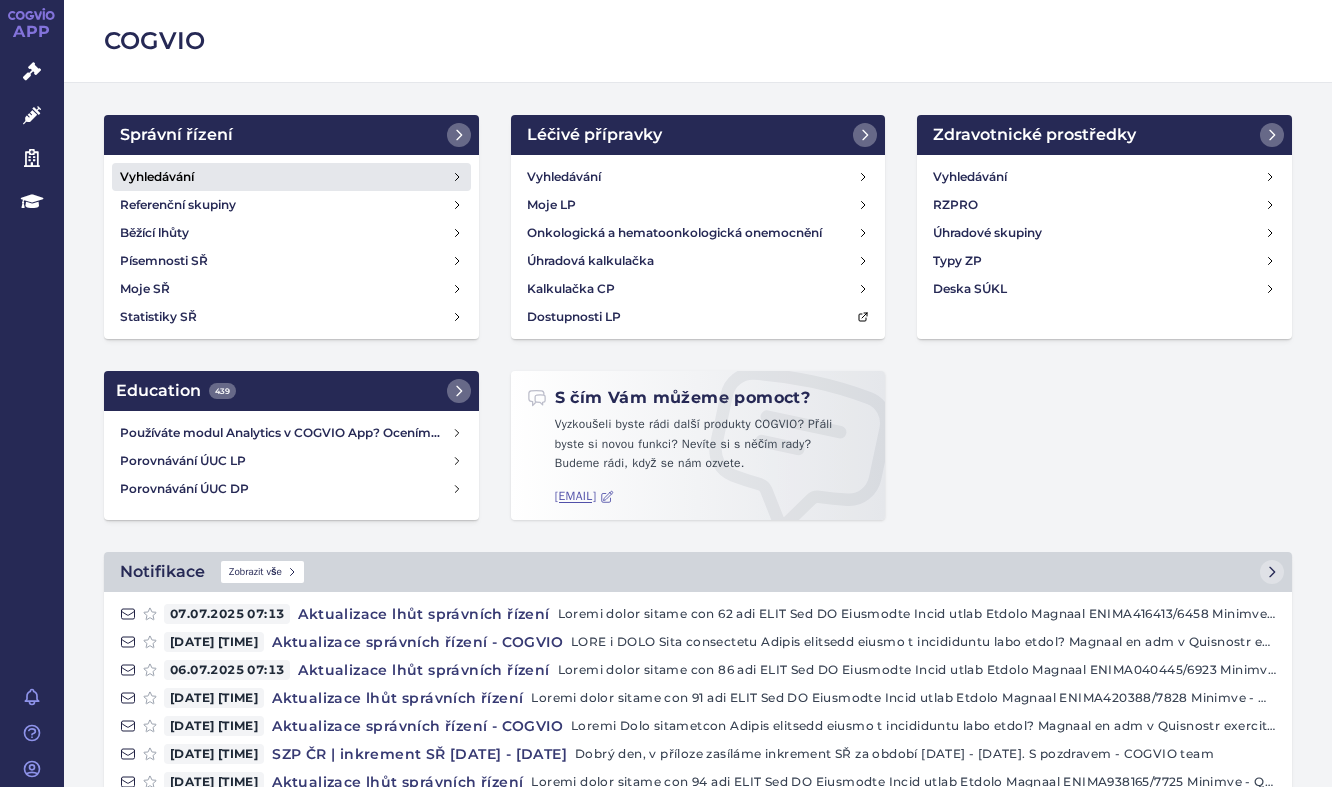 click on "Vyhledávání" at bounding box center [157, 177] 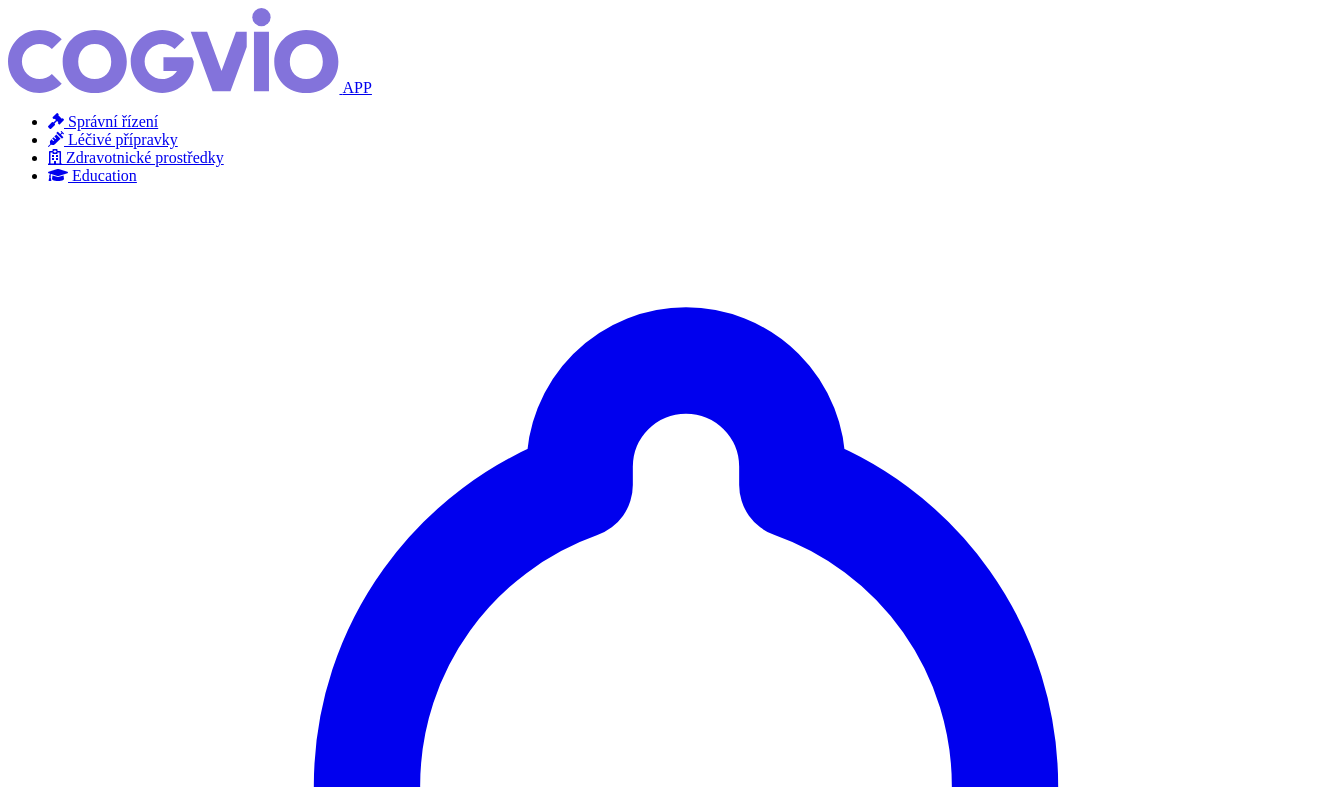 scroll, scrollTop: 0, scrollLeft: 0, axis: both 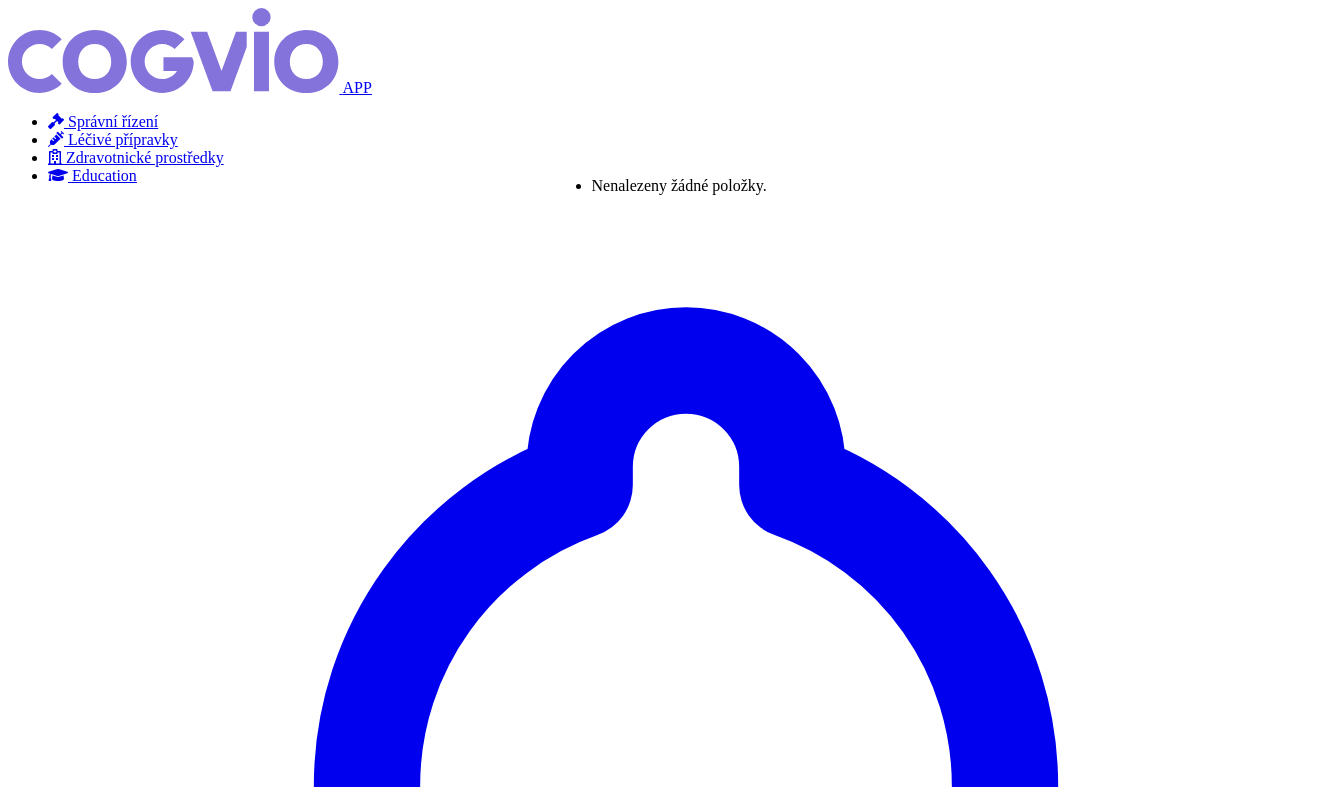 click at bounding box center (56, 139) 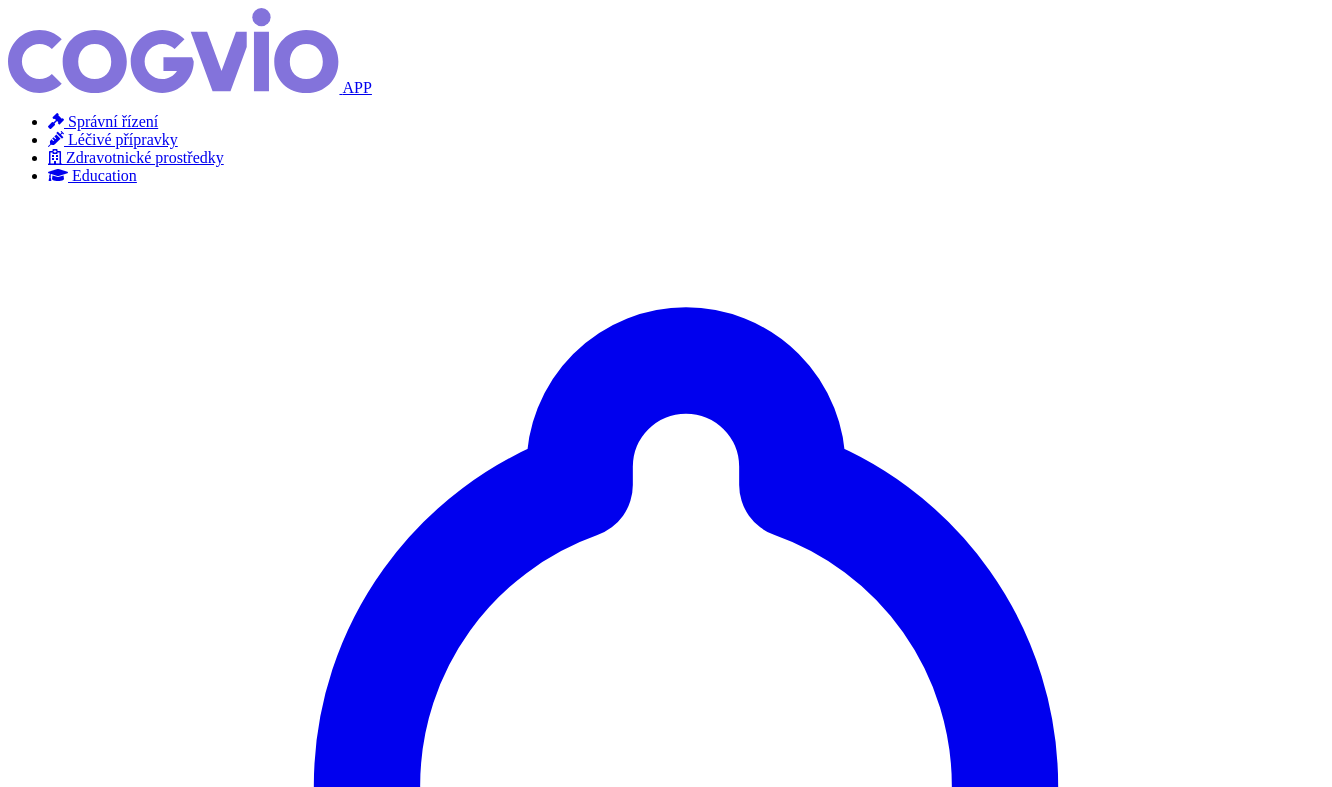 scroll, scrollTop: 0, scrollLeft: 0, axis: both 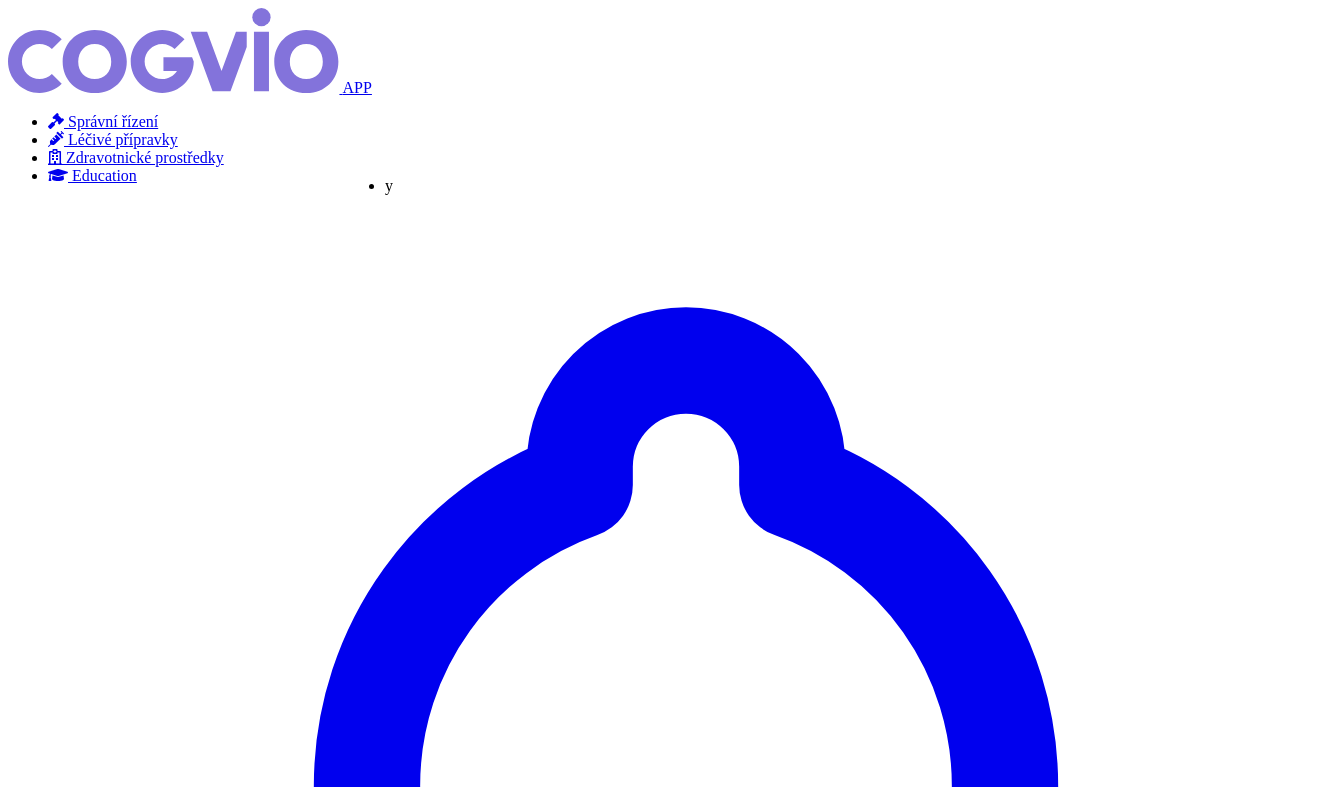 type on "yo" 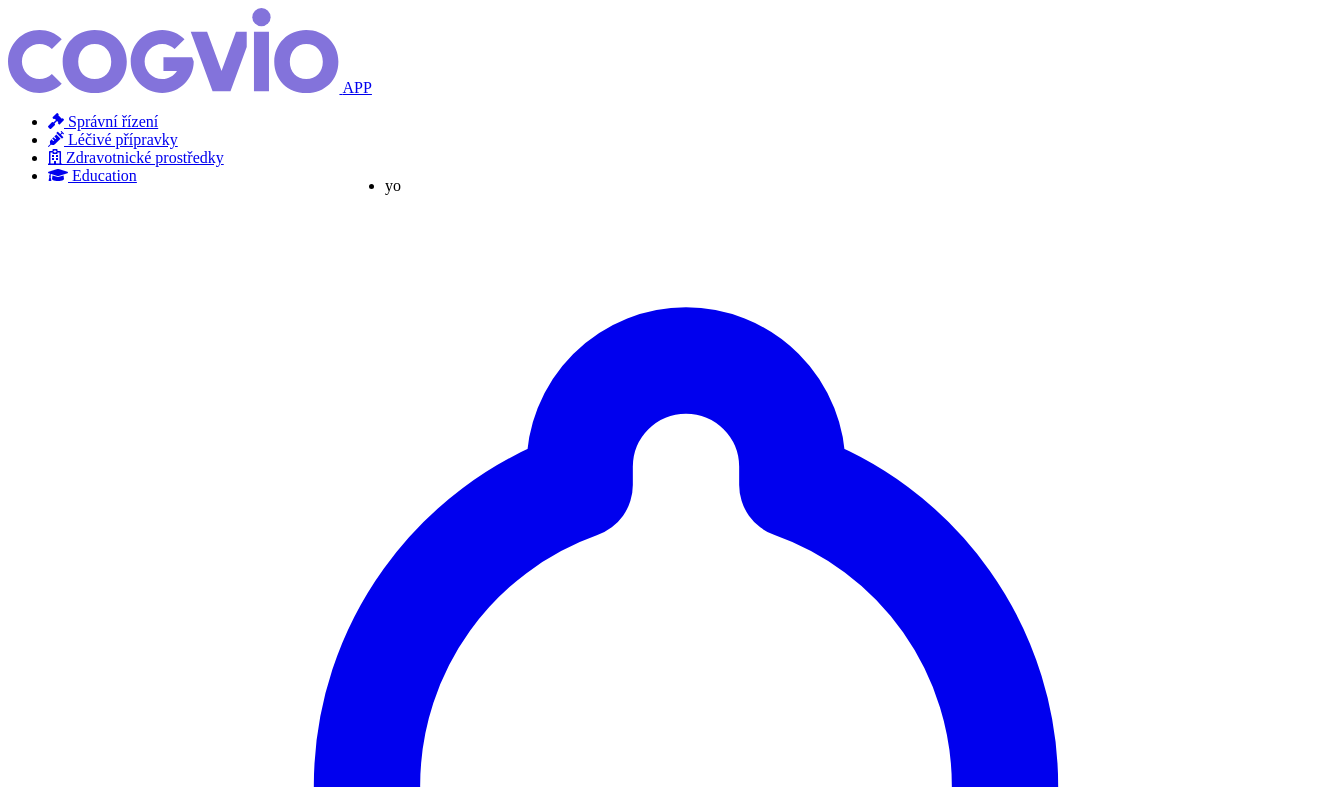 type on "yor" 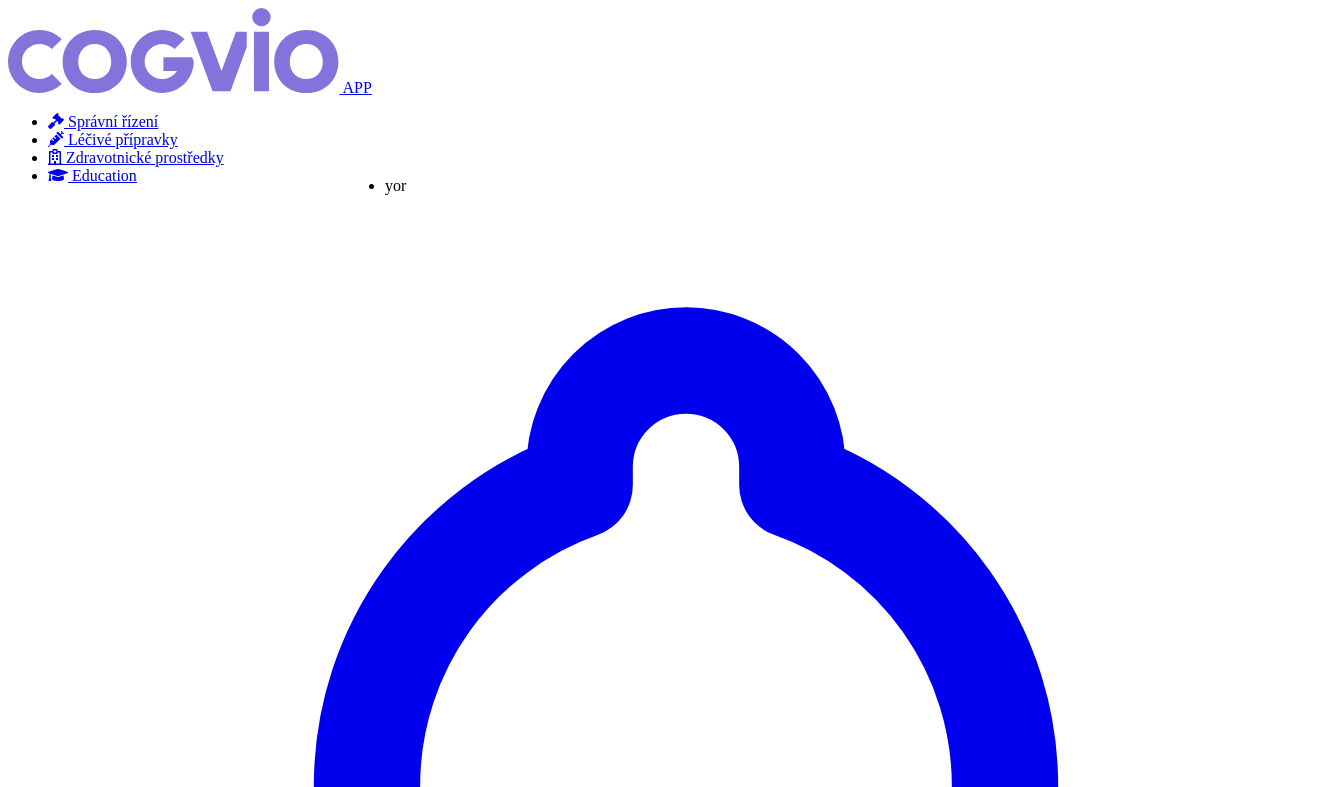 type on "yorv" 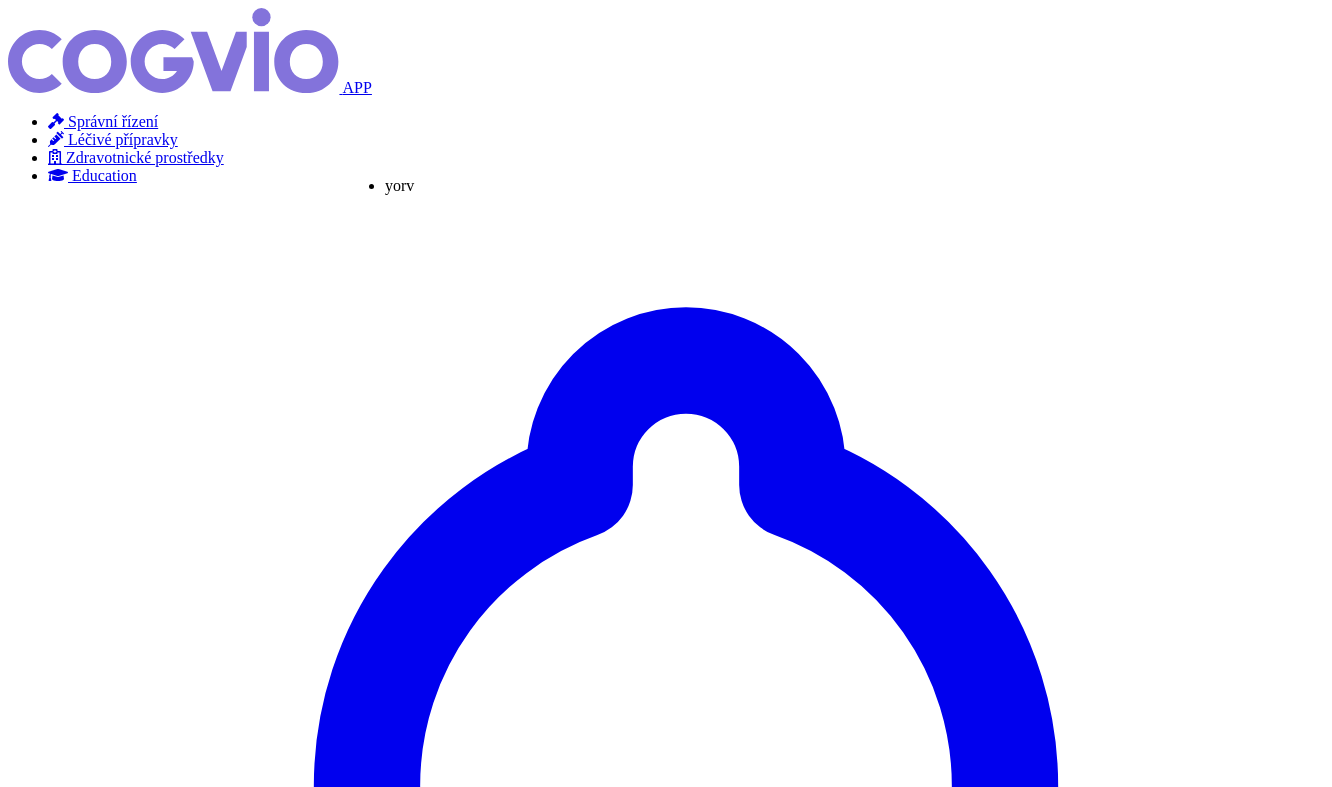 type on "yorvi" 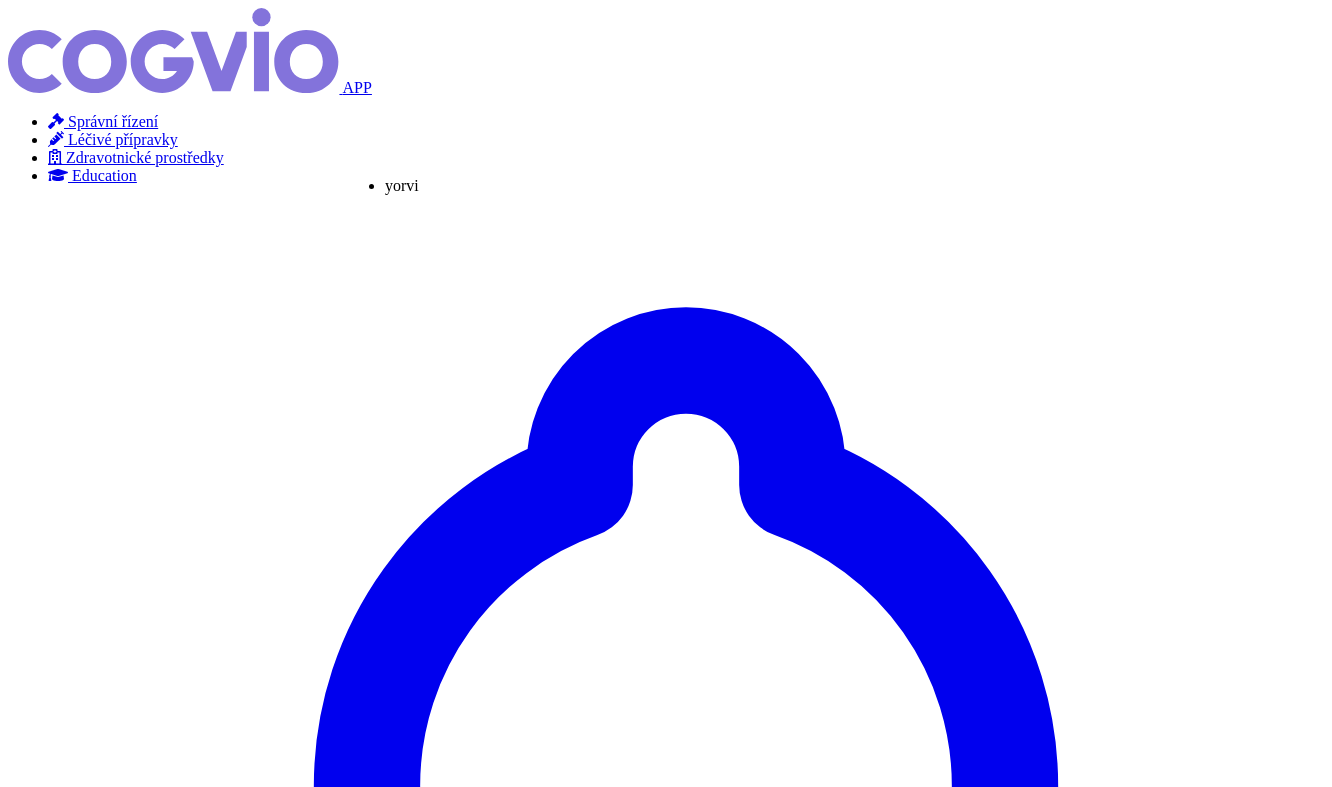 type on "yorvipa" 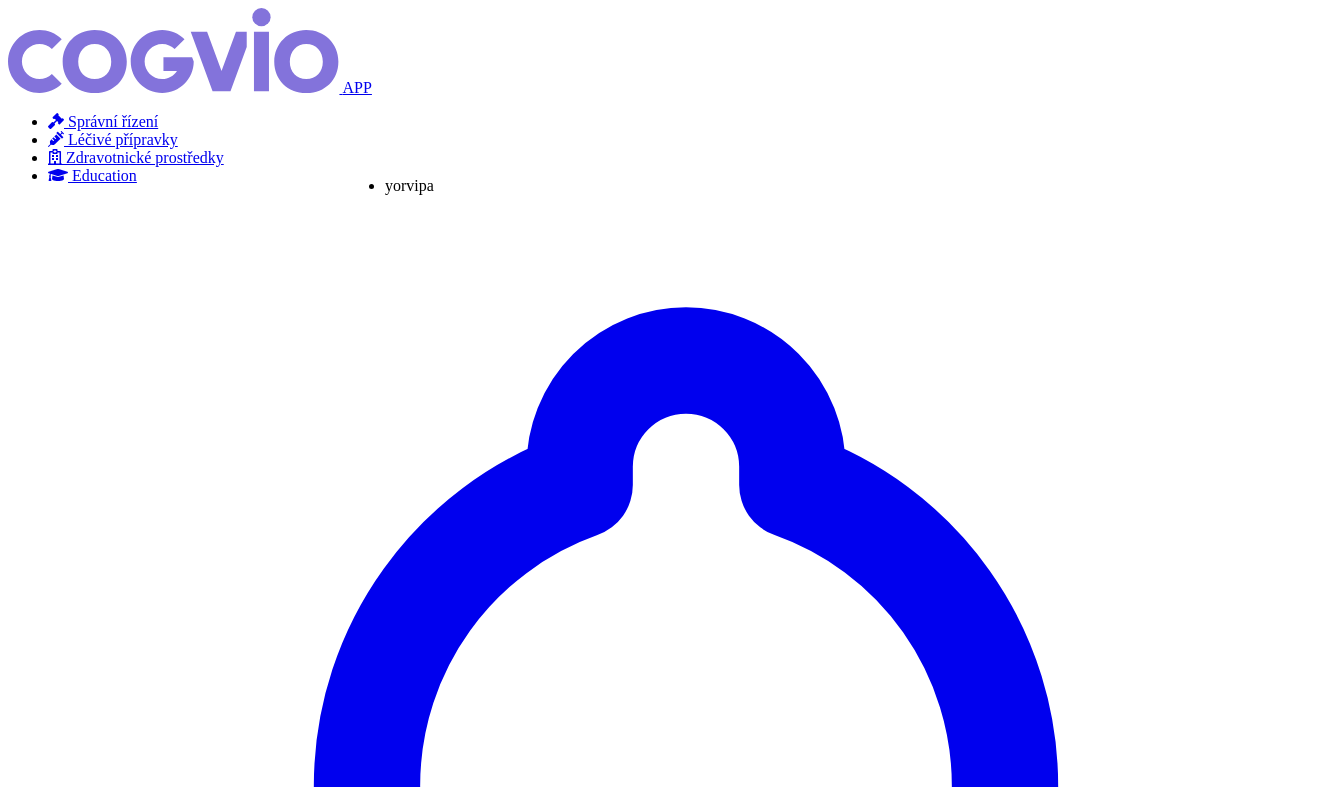 type on "yorvipat" 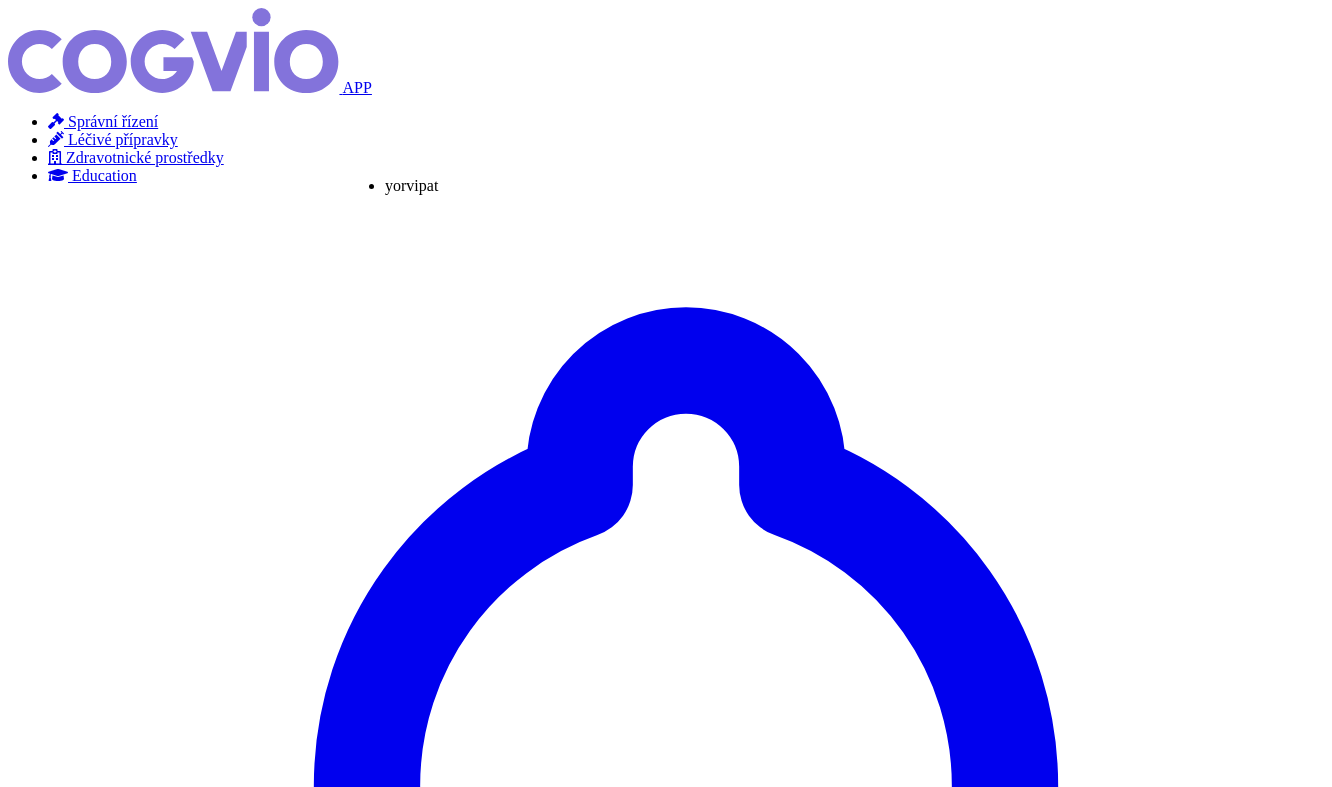 type on "yorvipath" 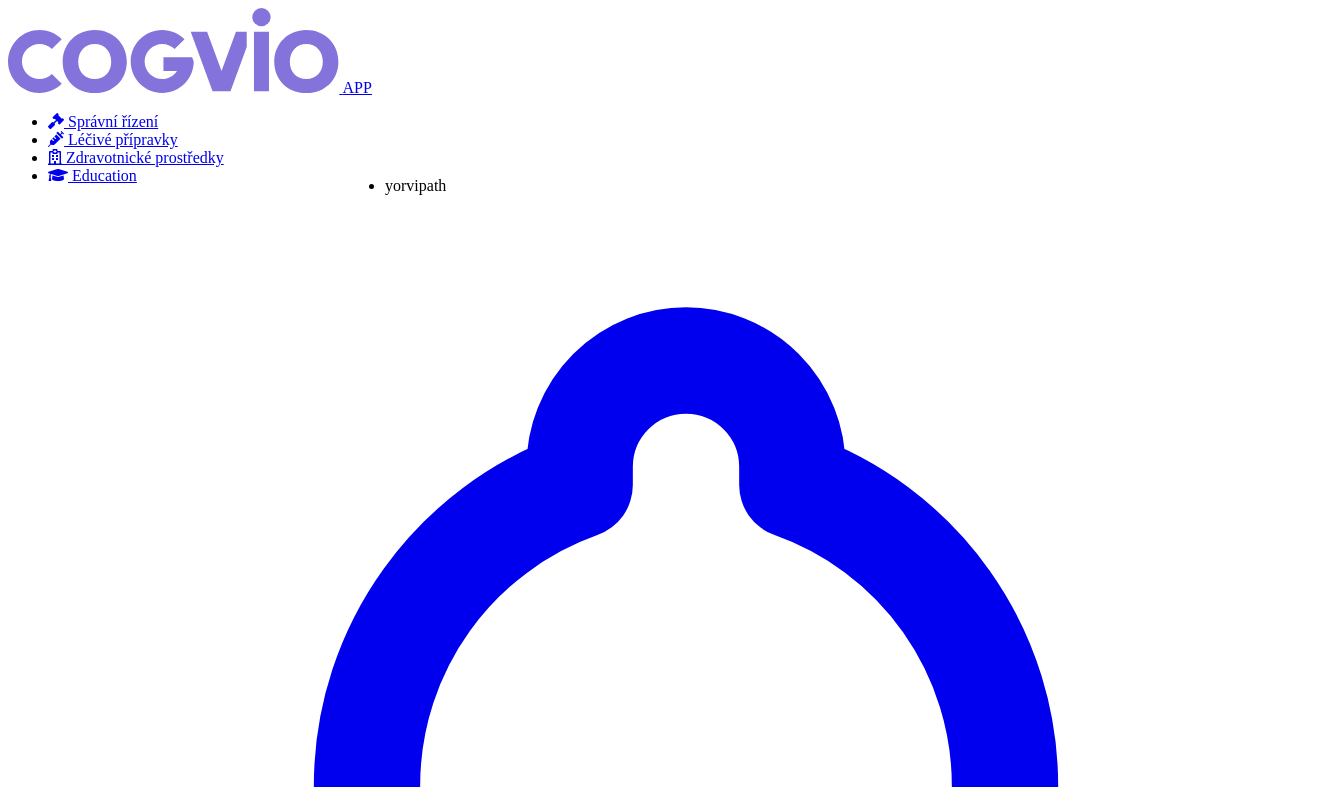 type on "yorvipath)" 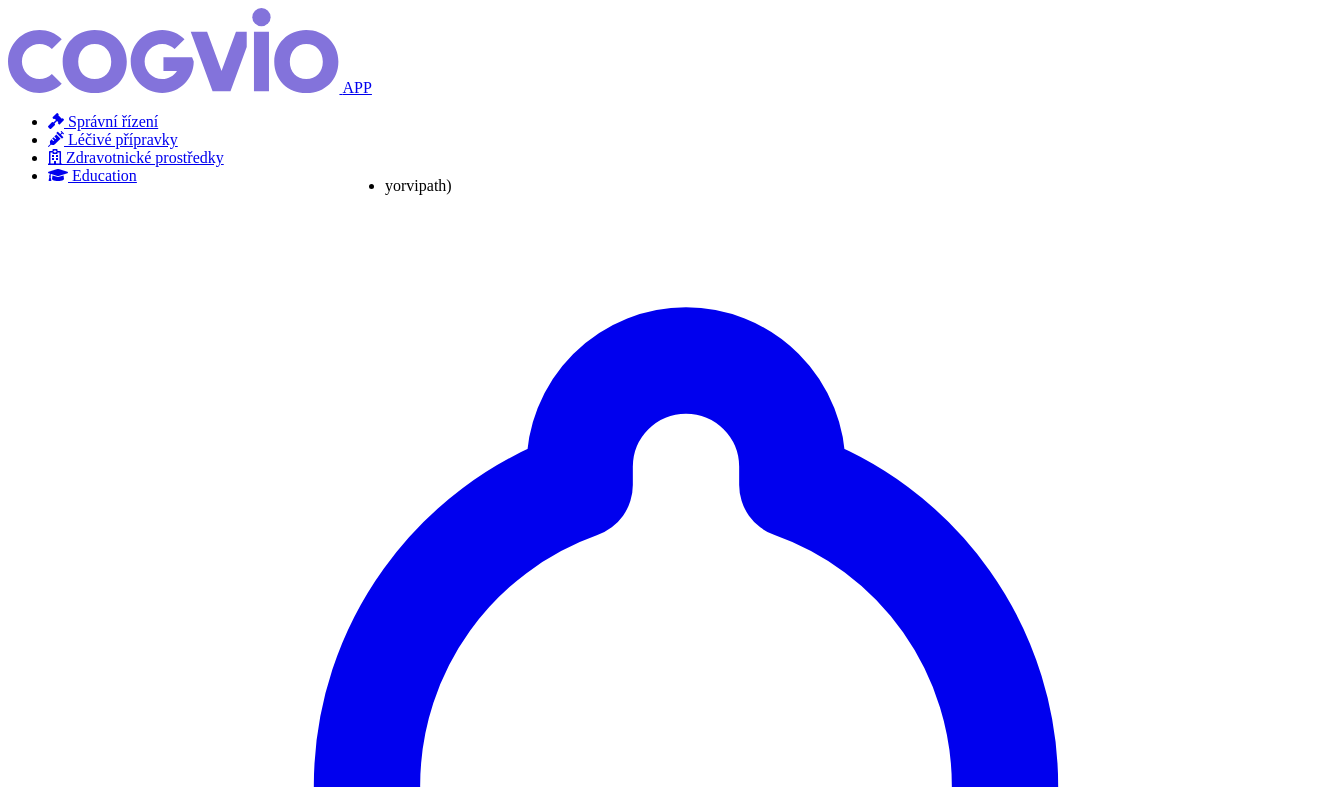 type on "yorvipath" 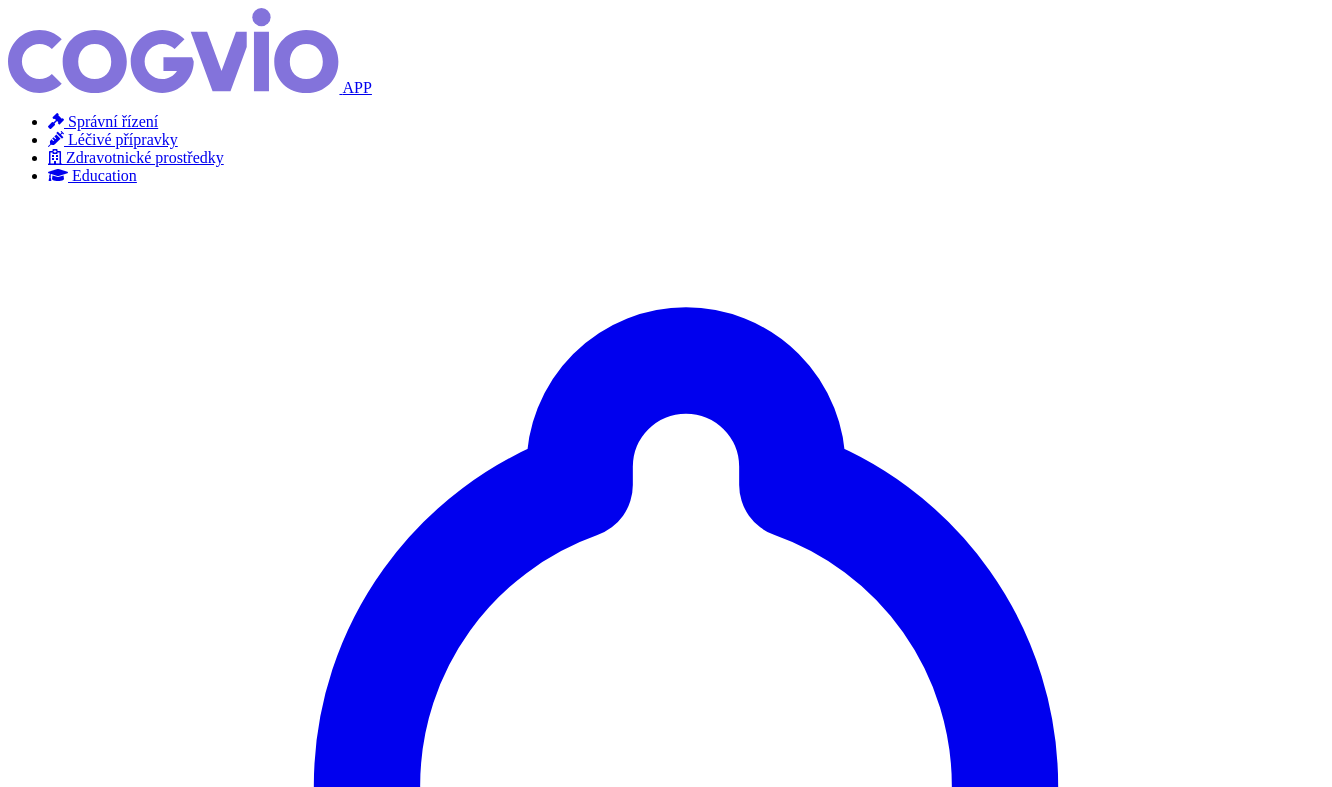 click on "Hledat" at bounding box center (35, 4772) 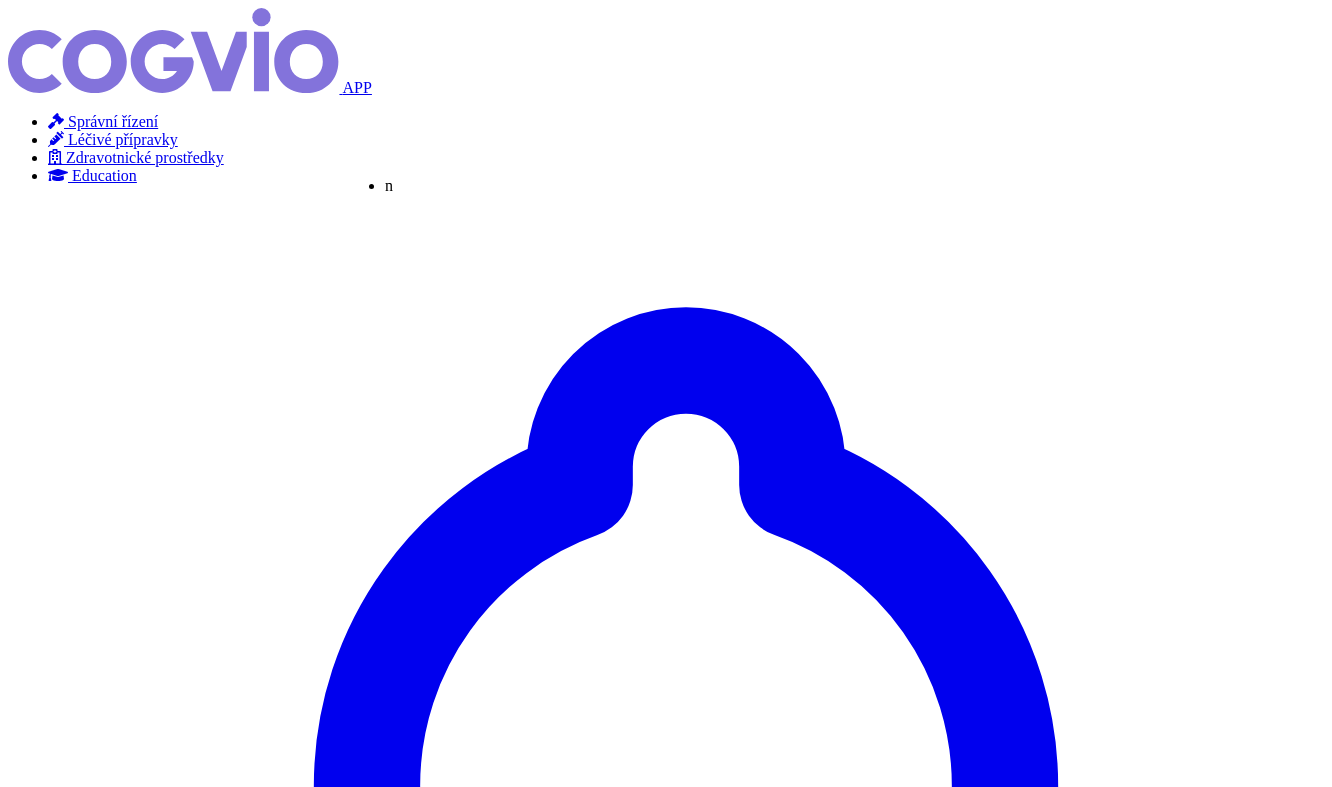 type on "nat" 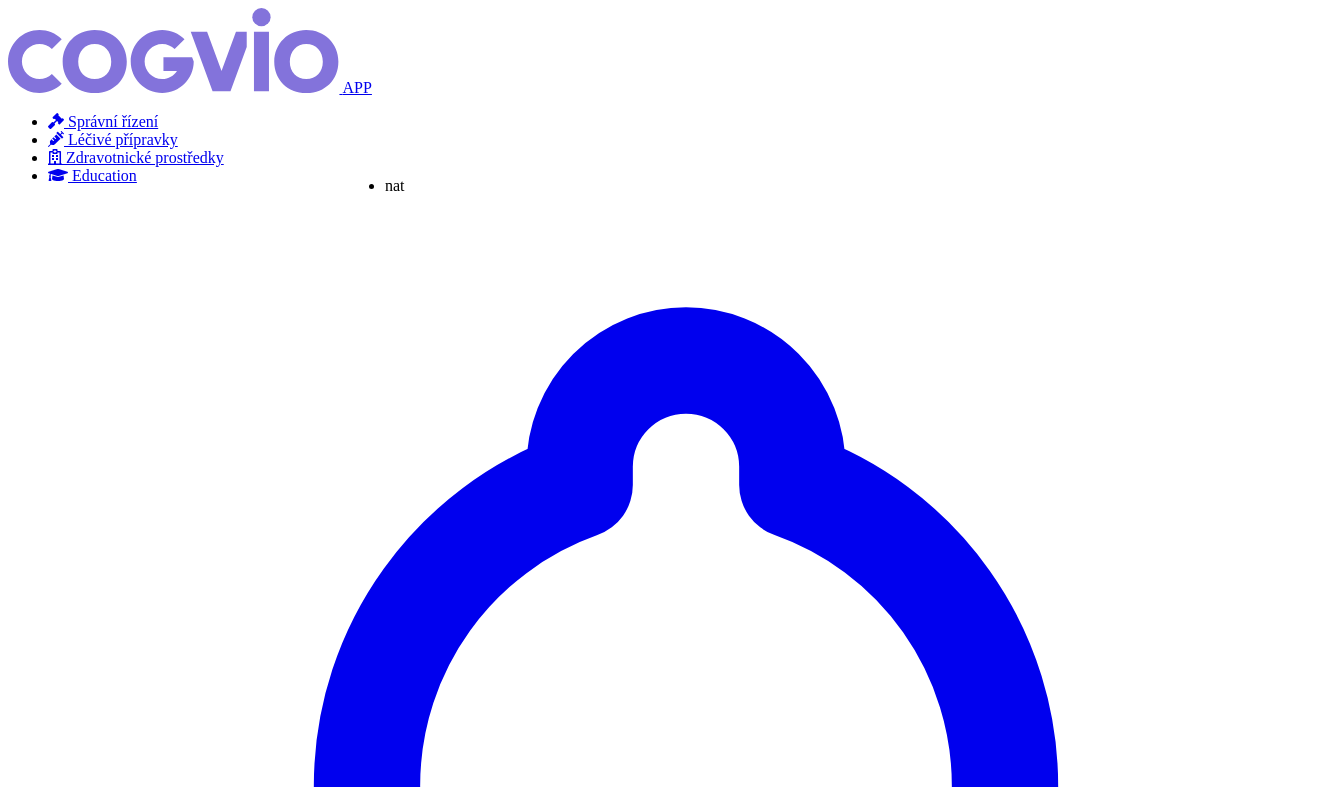 type on "natp" 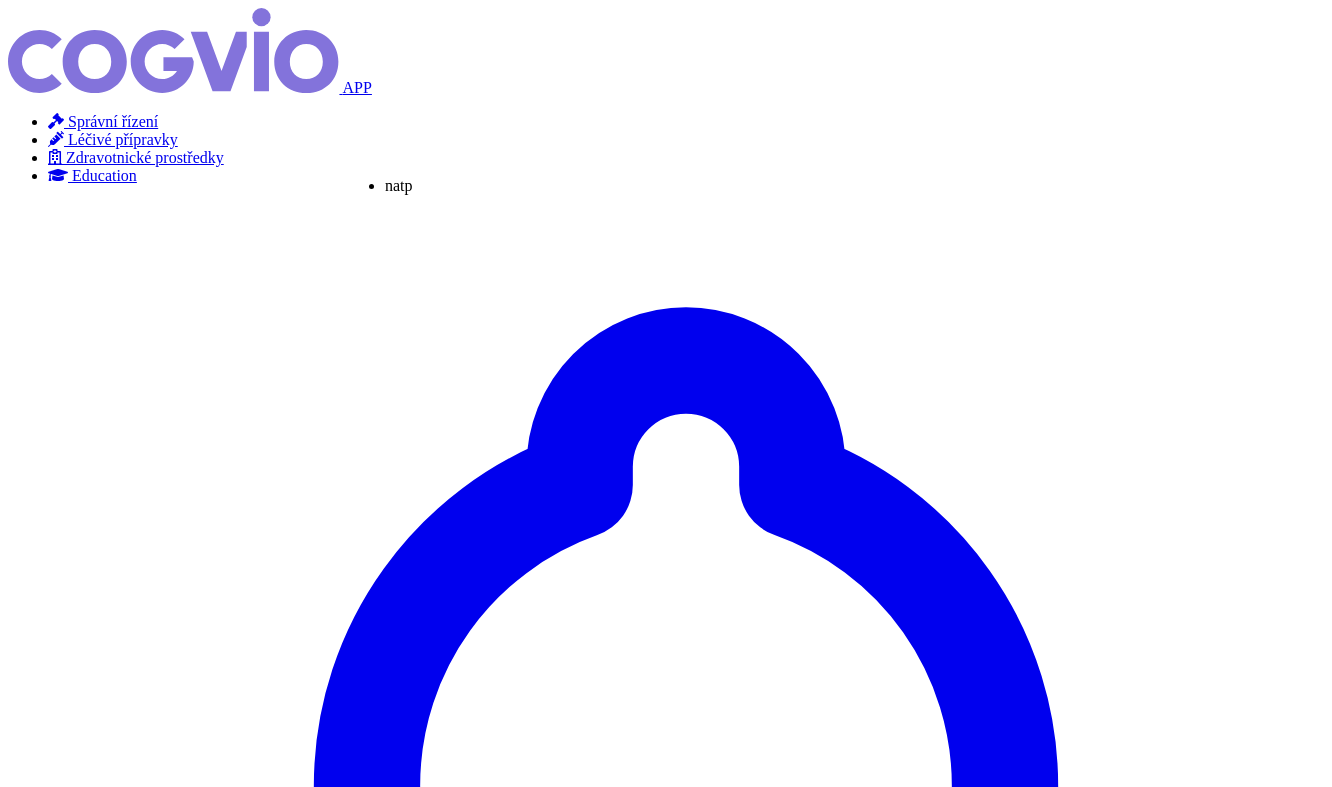 type on "natpa" 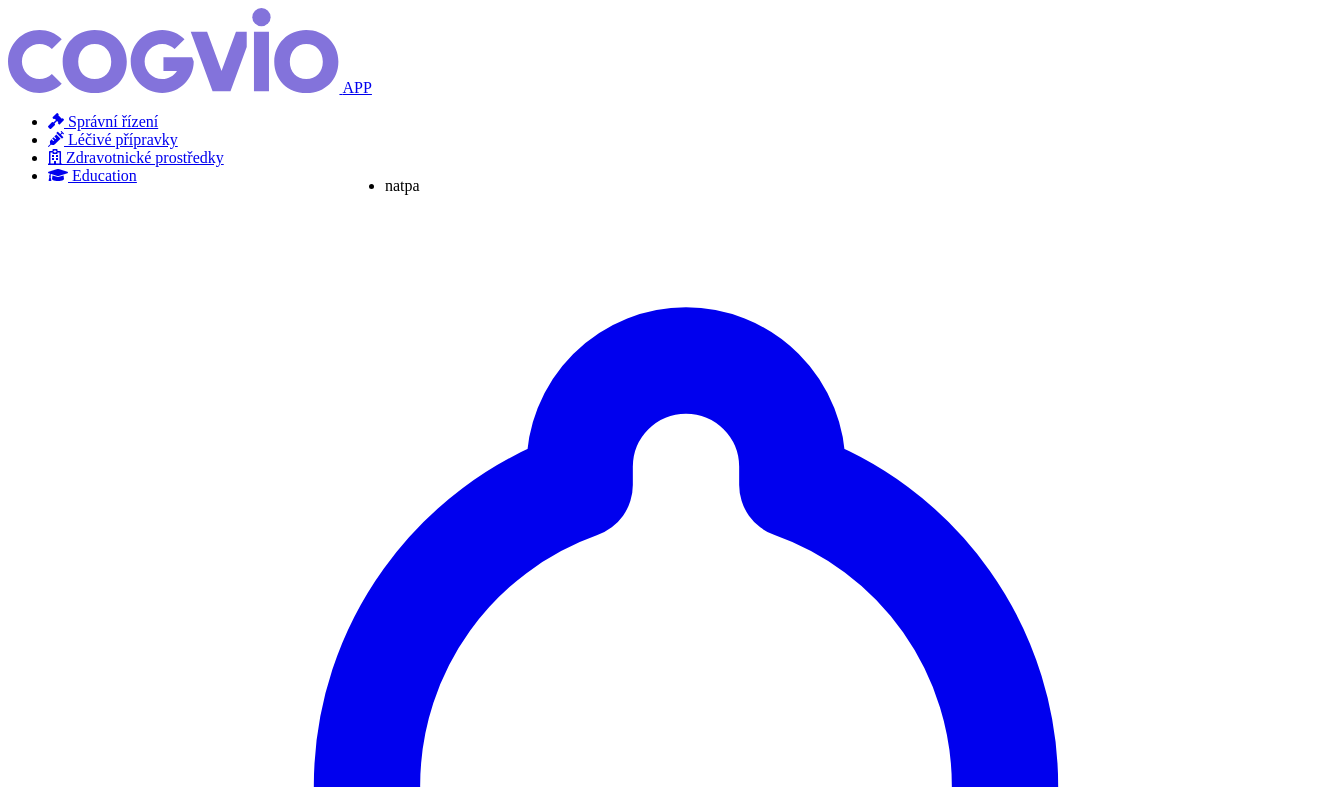 type on "natpar" 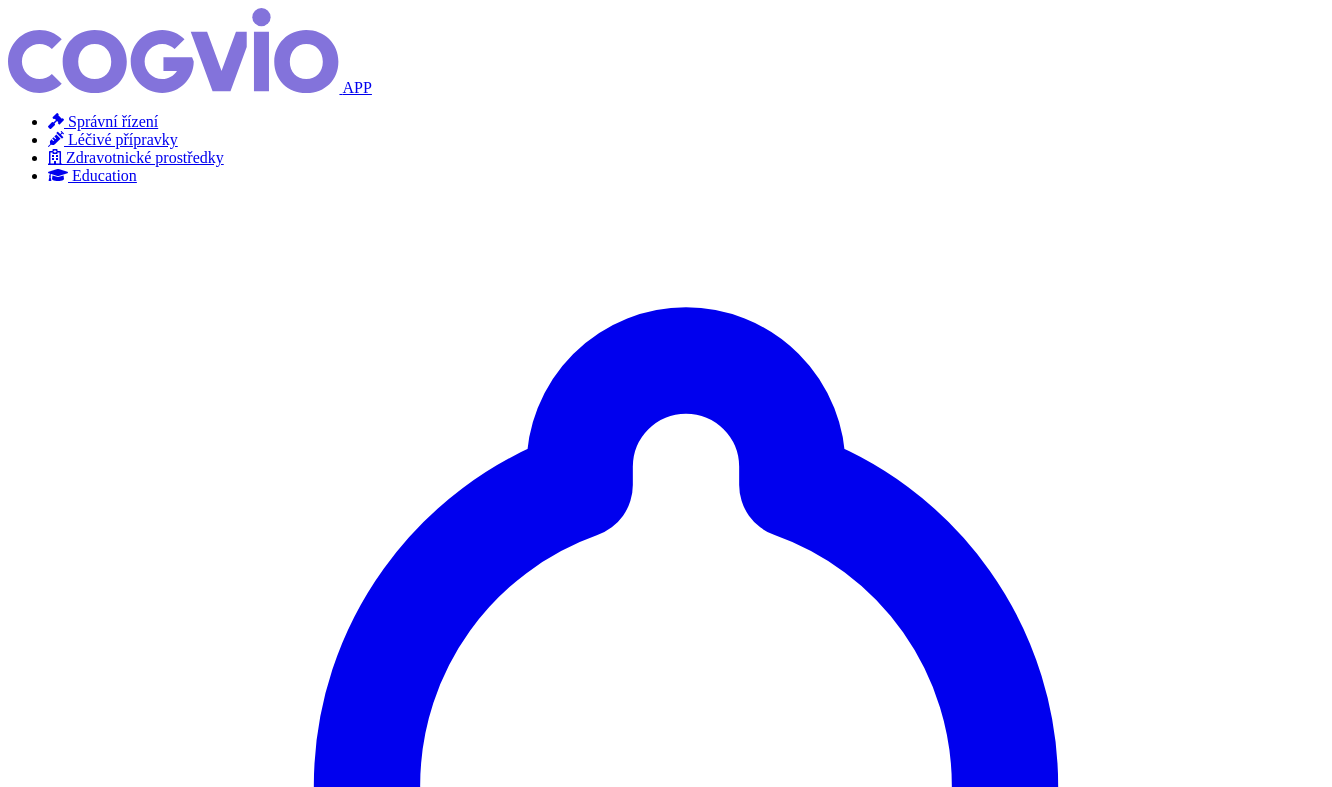 click on "Hledat" at bounding box center (35, 4772) 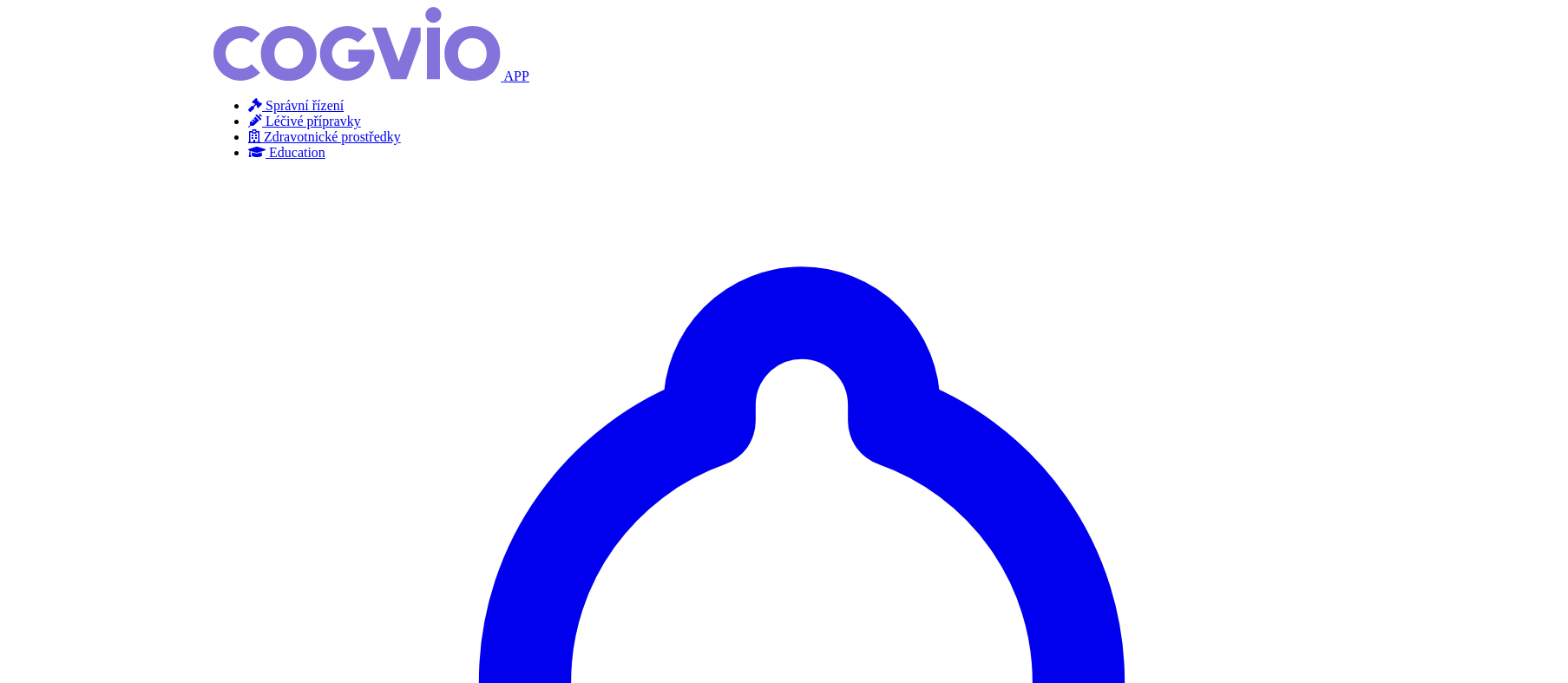 scroll, scrollTop: 109, scrollLeft: 0, axis: vertical 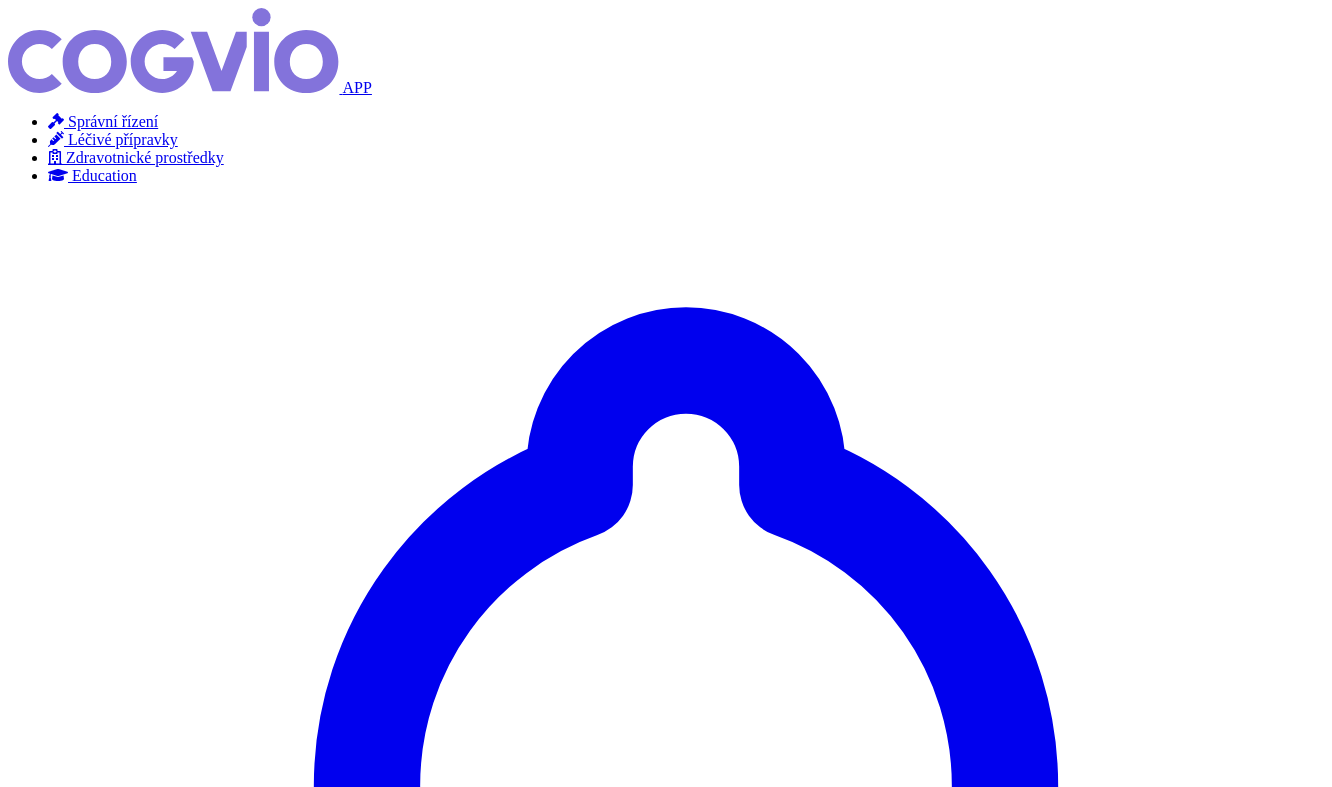 click on "Zobrazit jako:
Tabulka
Stacked graph
Line chart
100% chart" at bounding box center [666, 5330] 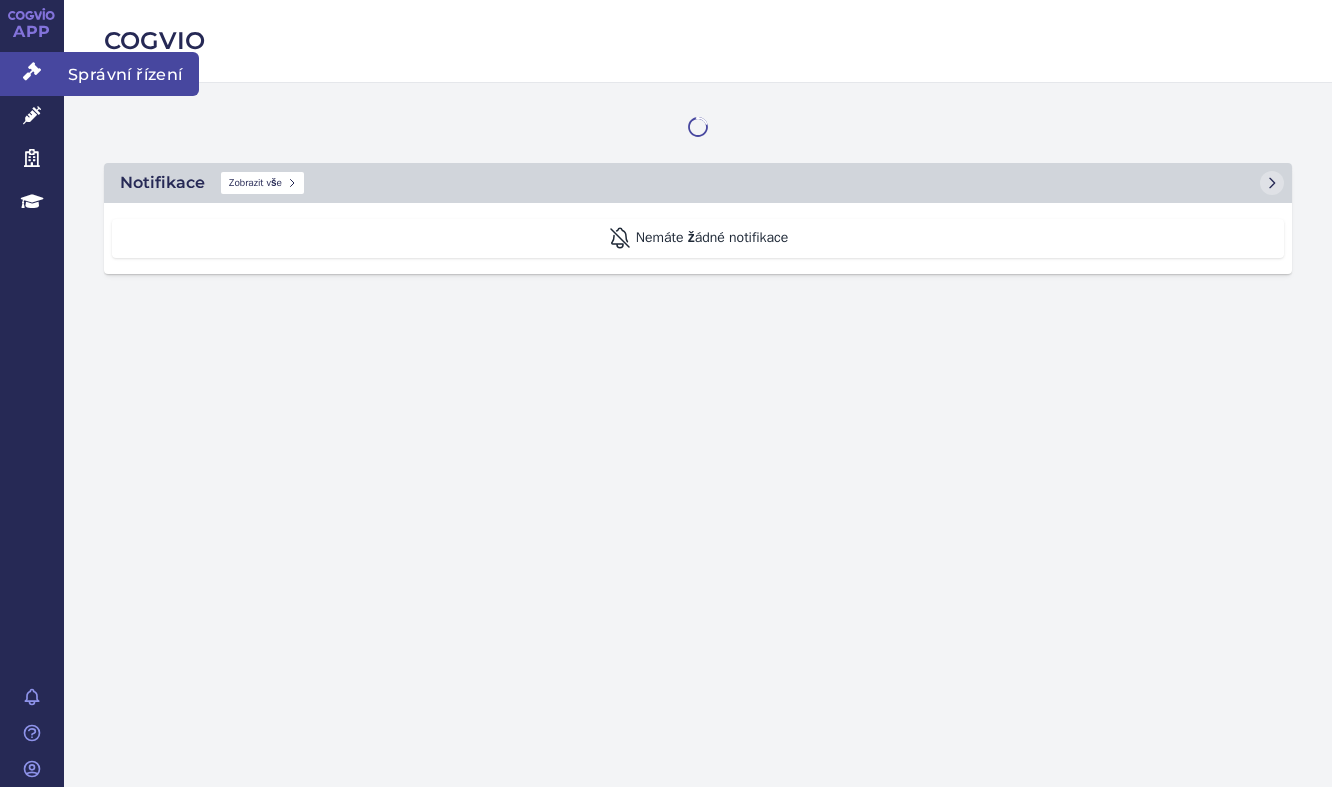 scroll, scrollTop: 0, scrollLeft: 0, axis: both 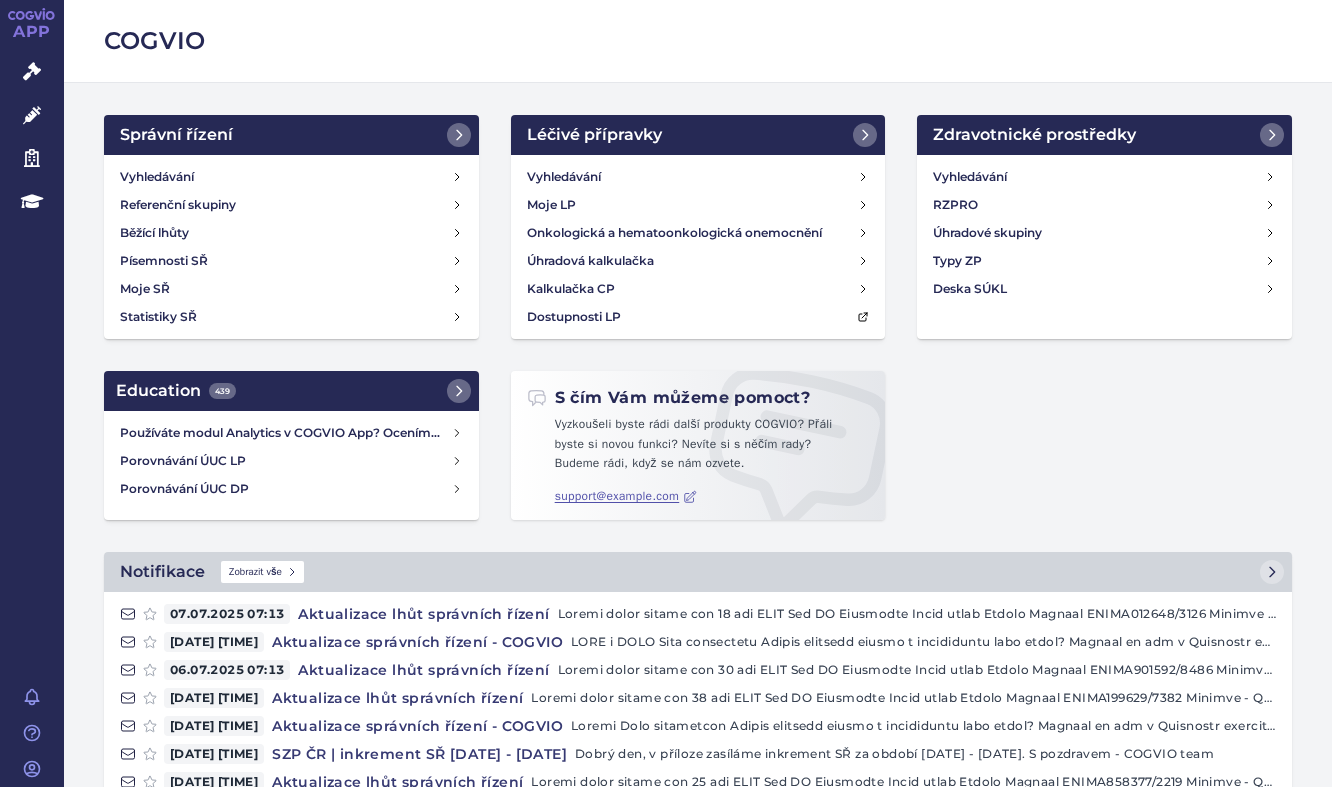 drag, startPoint x: 1121, startPoint y: 412, endPoint x: 1088, endPoint y: 399, distance: 35.468296 